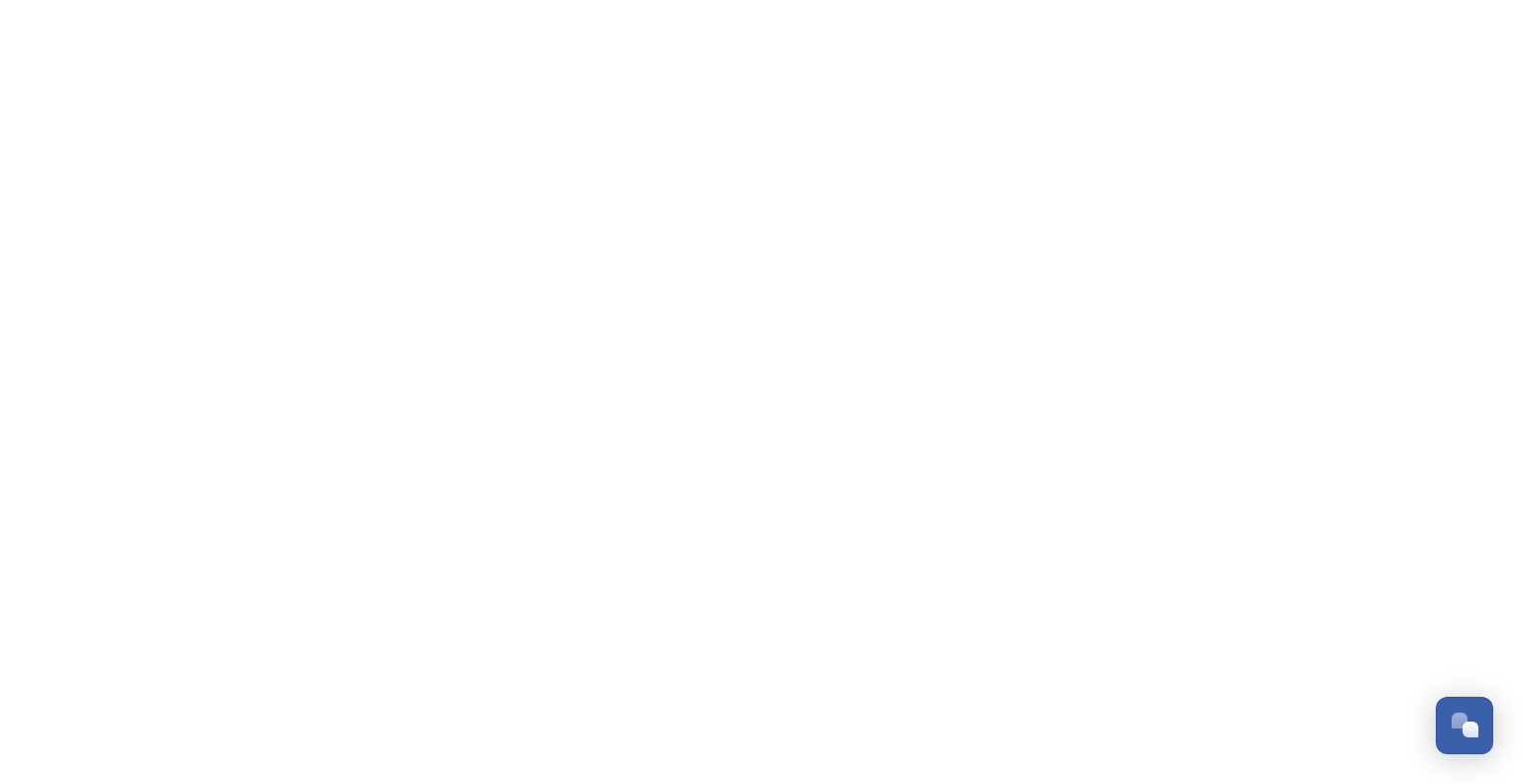 scroll, scrollTop: 0, scrollLeft: 0, axis: both 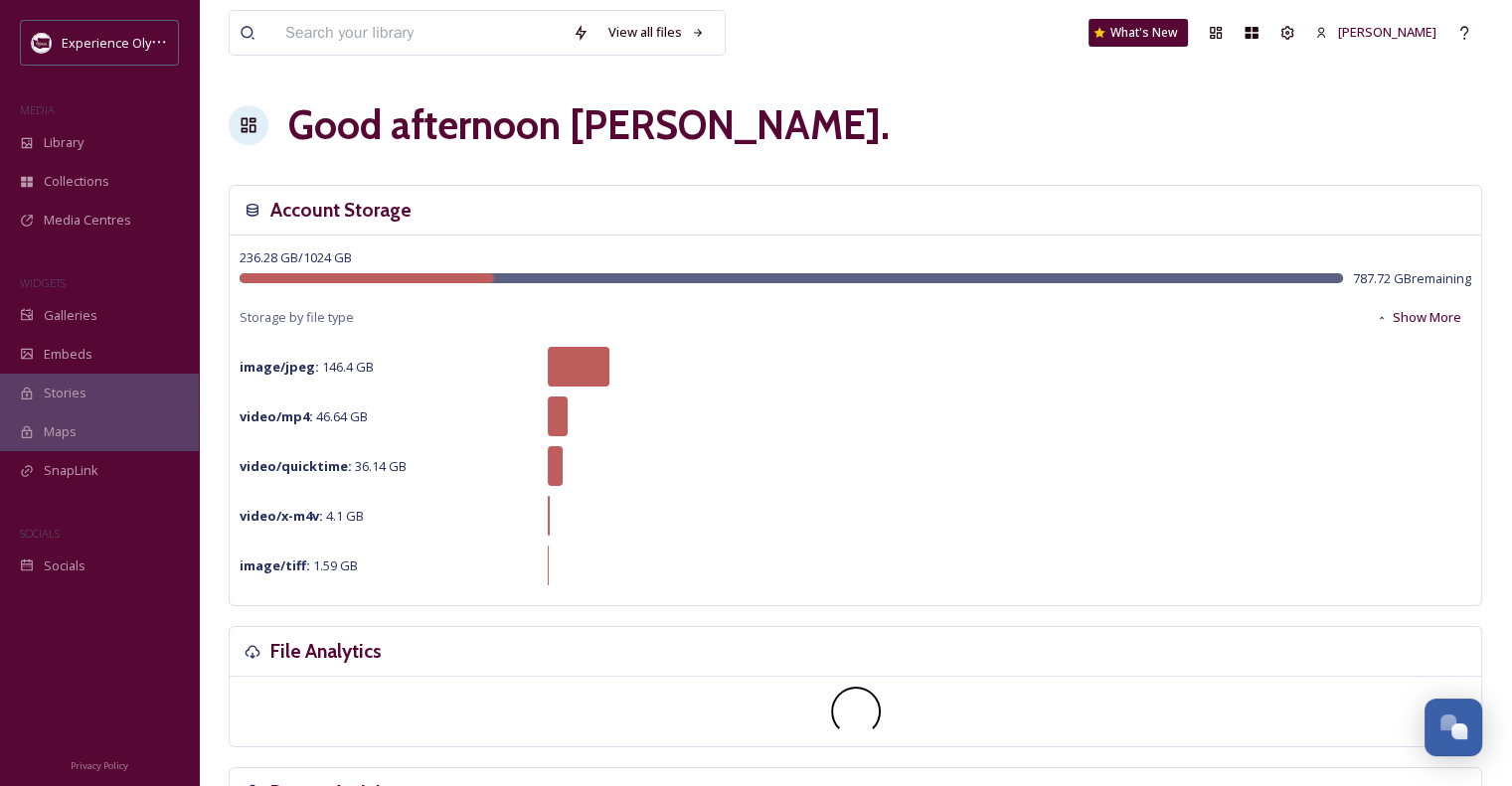 click at bounding box center [419, 33] 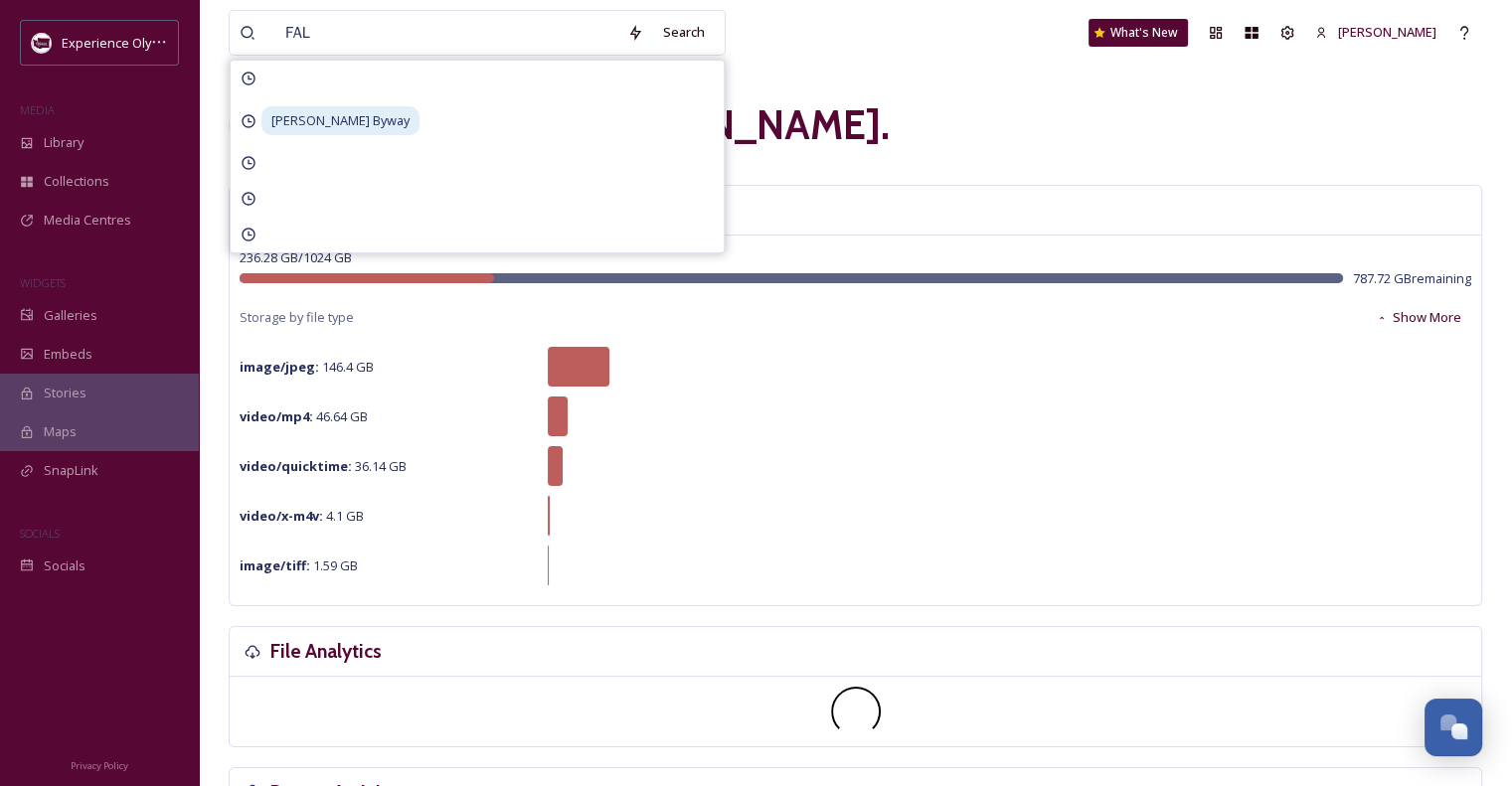 type on "FALL" 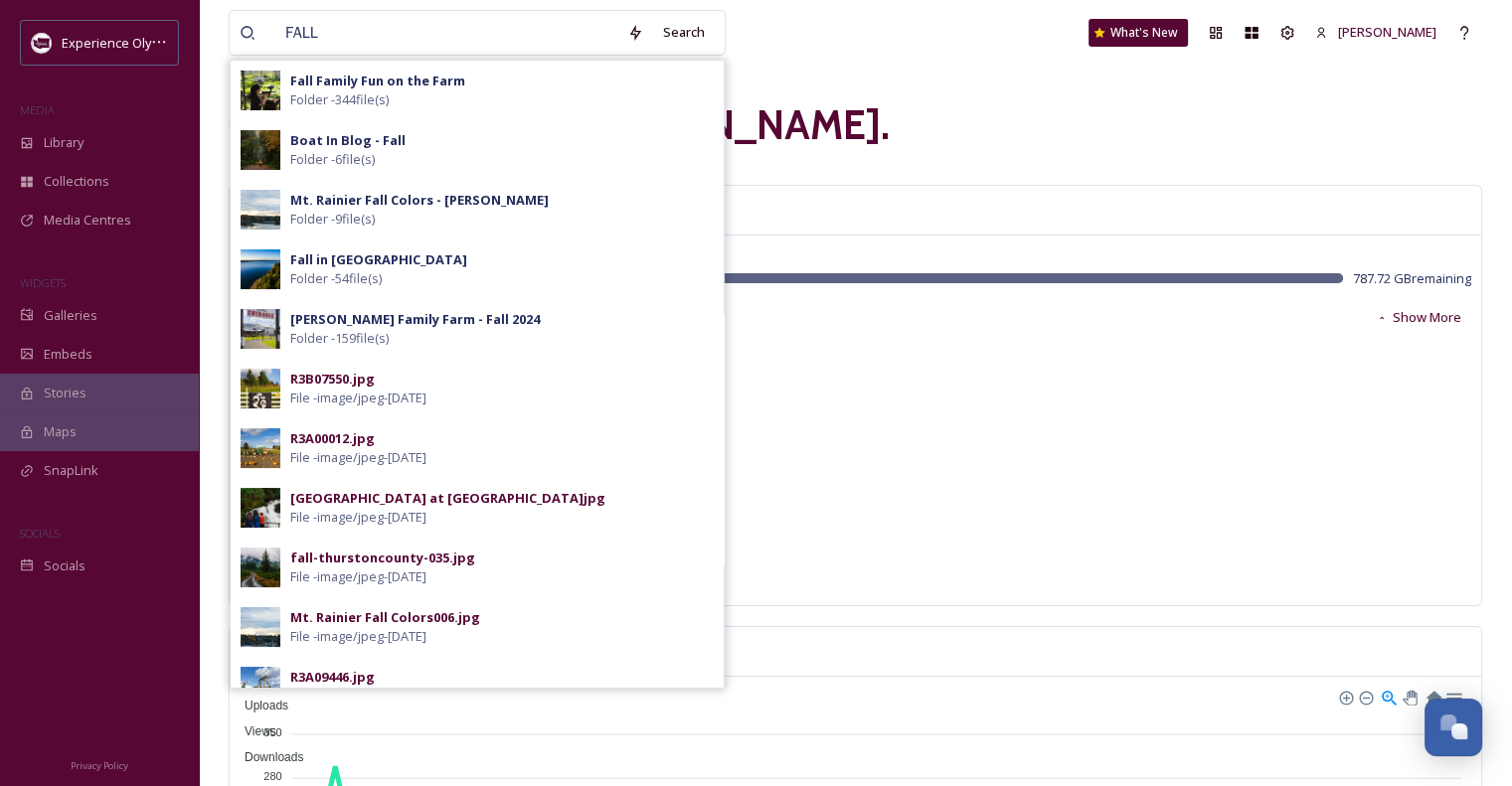 type 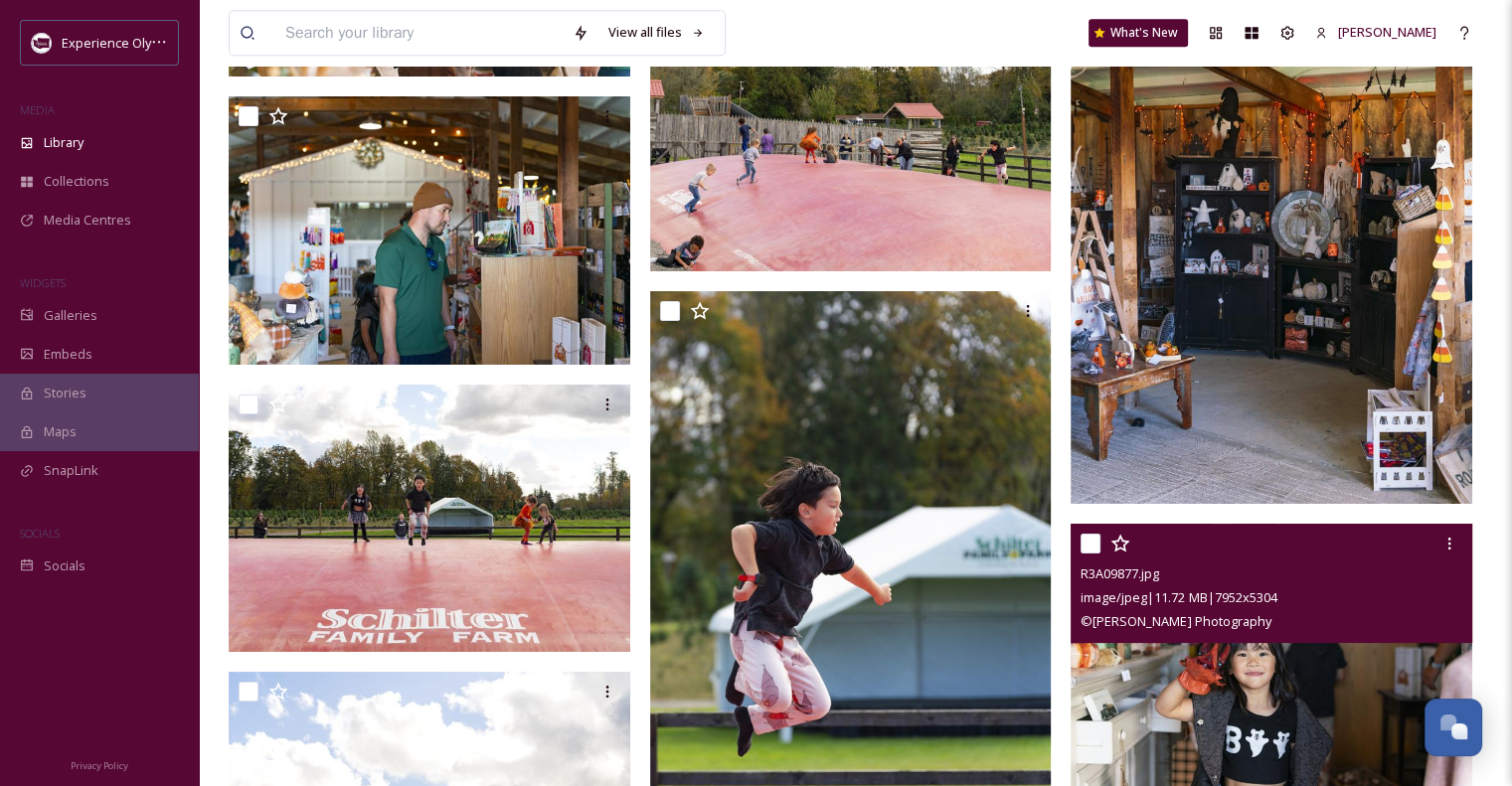 scroll, scrollTop: 8546, scrollLeft: 0, axis: vertical 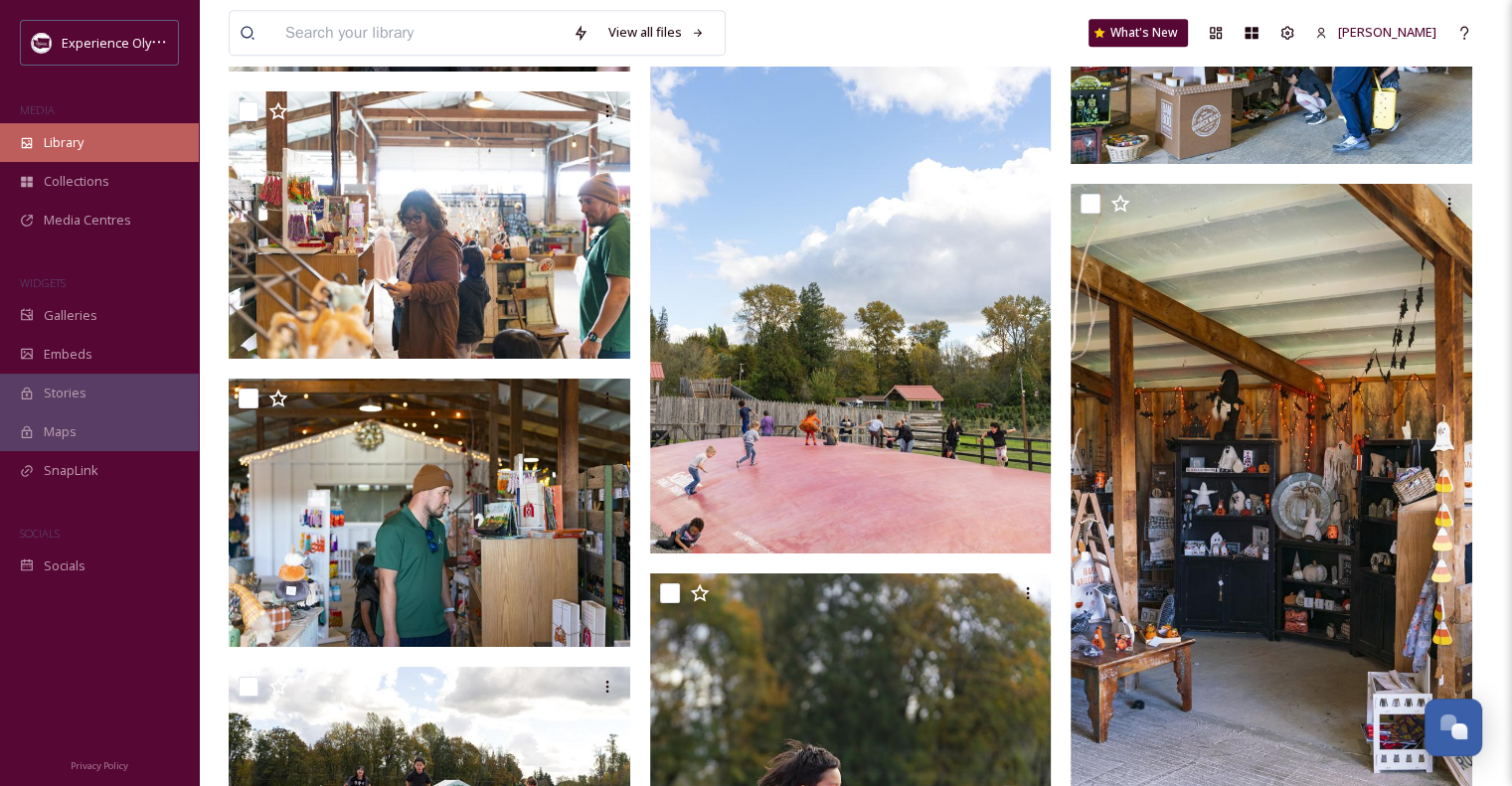 click on "Library" at bounding box center [64, 142] 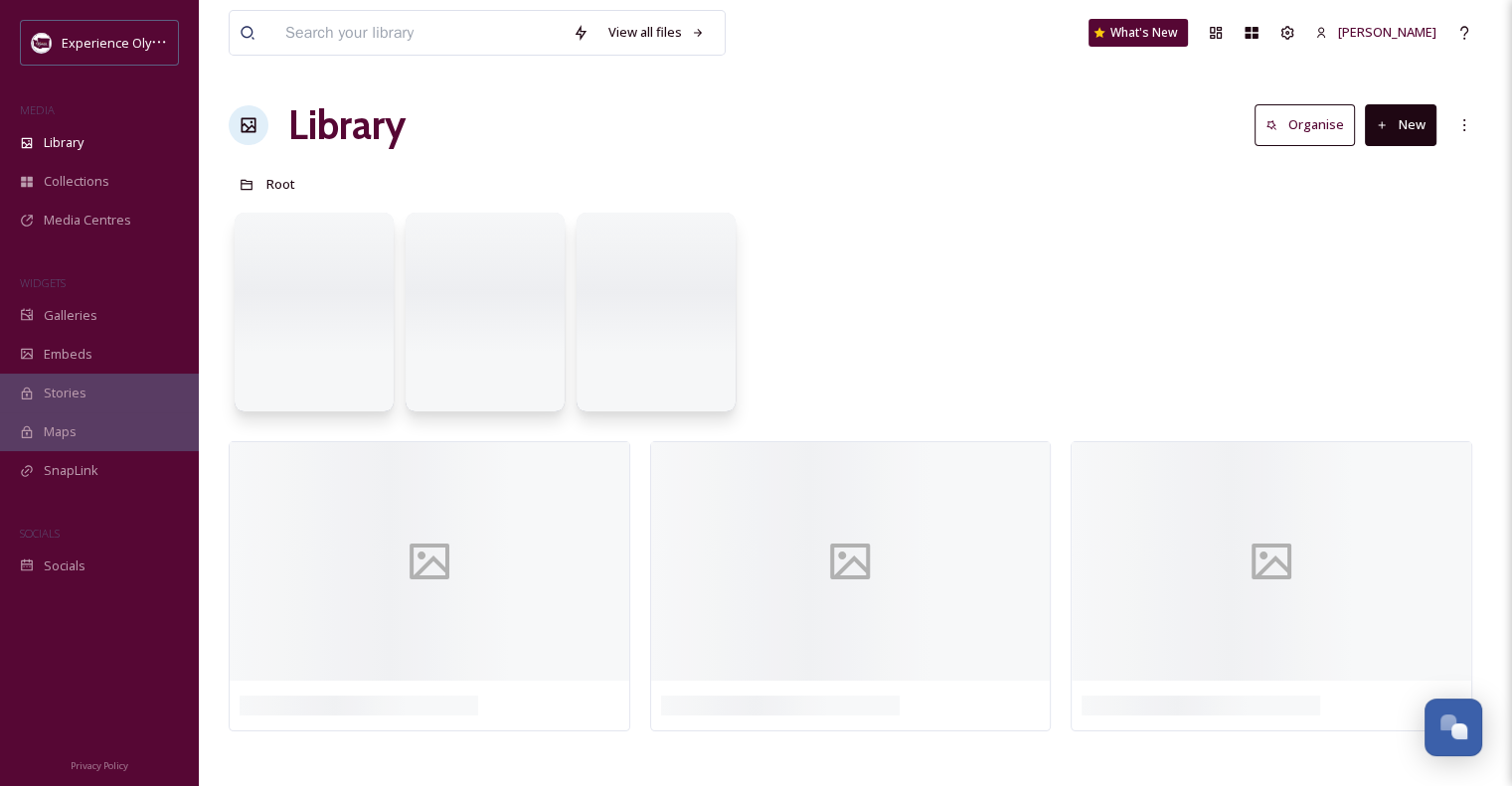 scroll, scrollTop: 0, scrollLeft: 0, axis: both 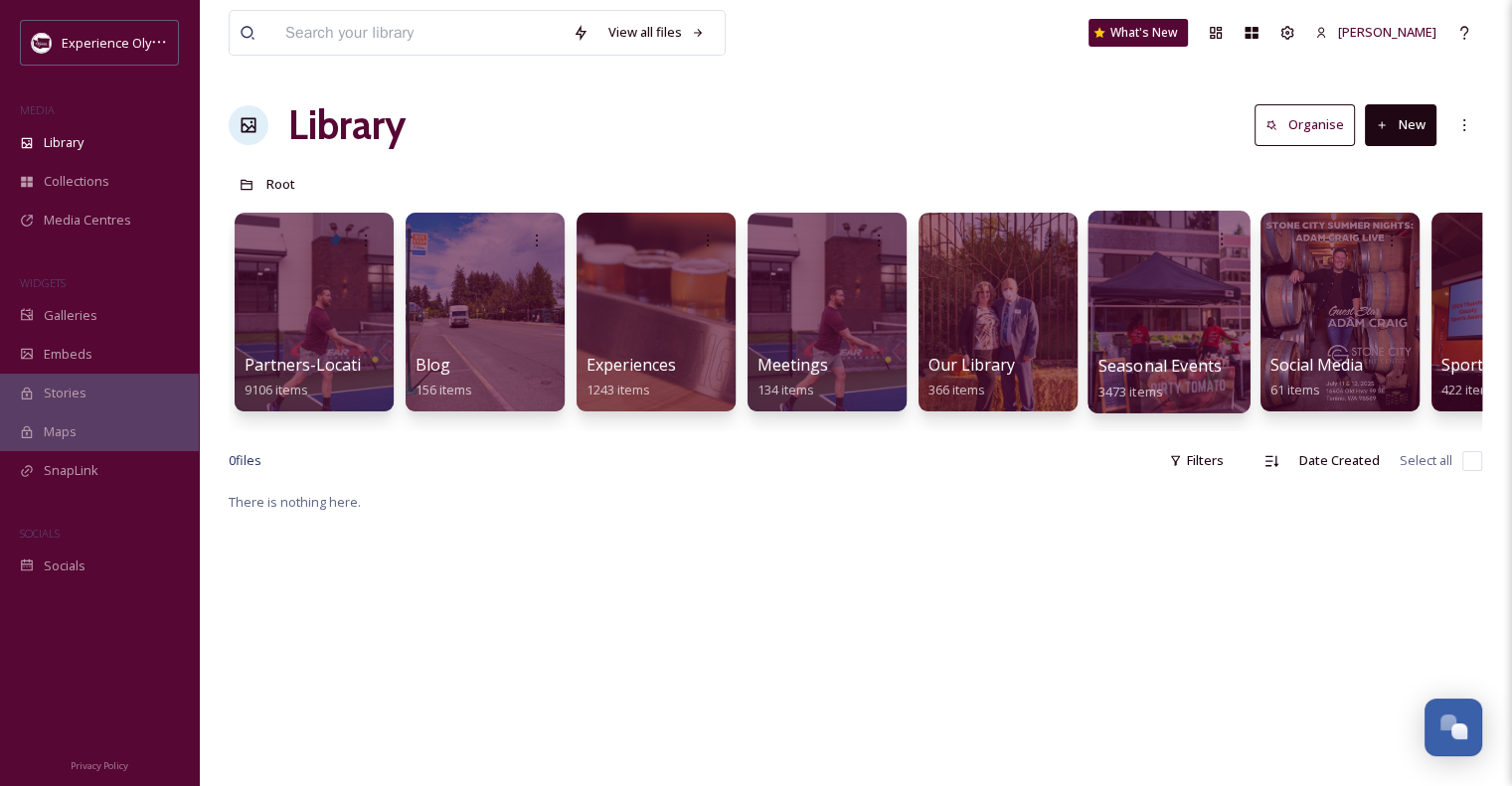 click on "Seasonal Events & Activities" at bounding box center [1203, 366] 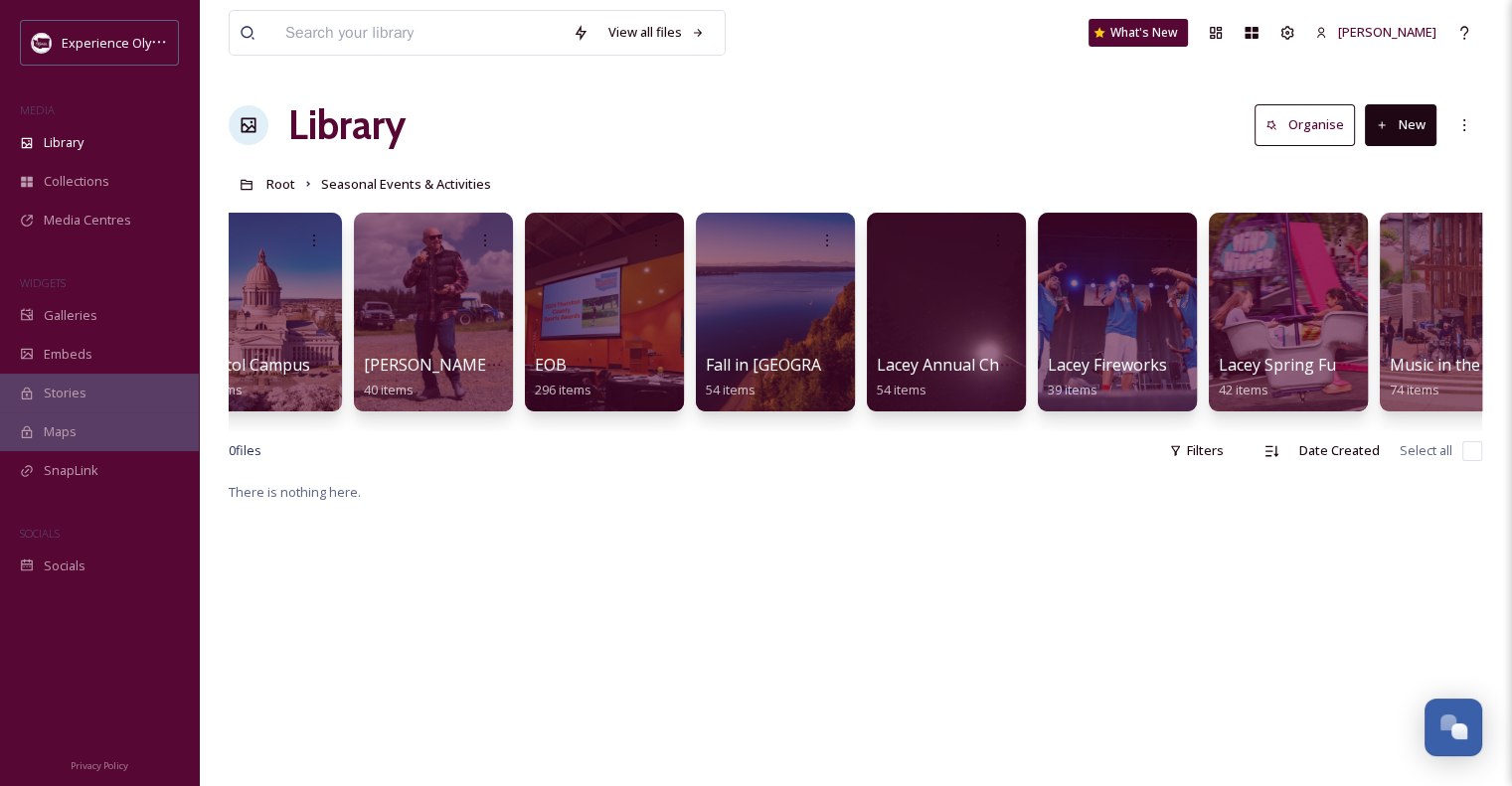 scroll, scrollTop: 0, scrollLeft: 1595, axis: horizontal 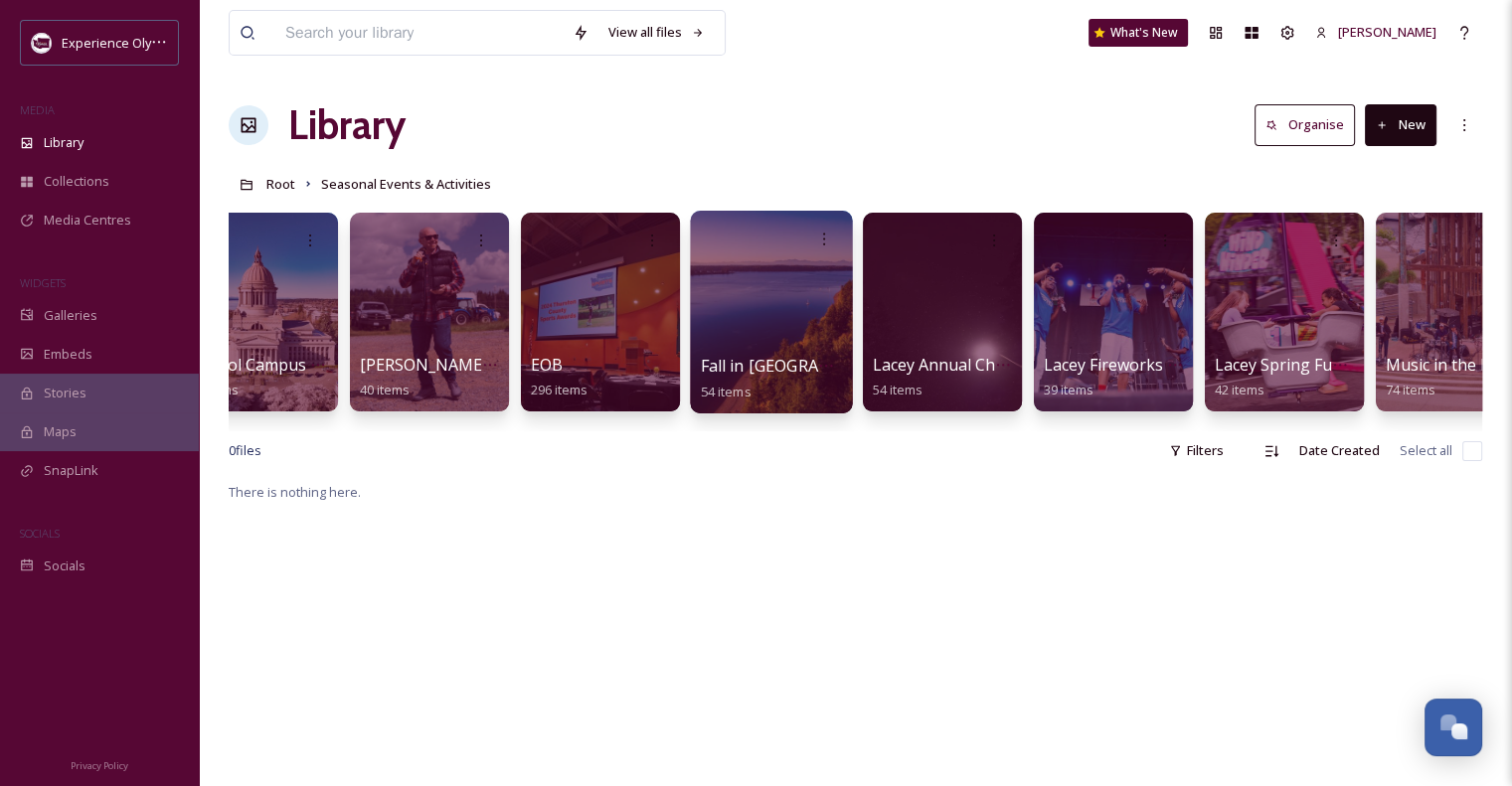 click on "Fall in [GEOGRAPHIC_DATA]" at bounding box center (806, 366) 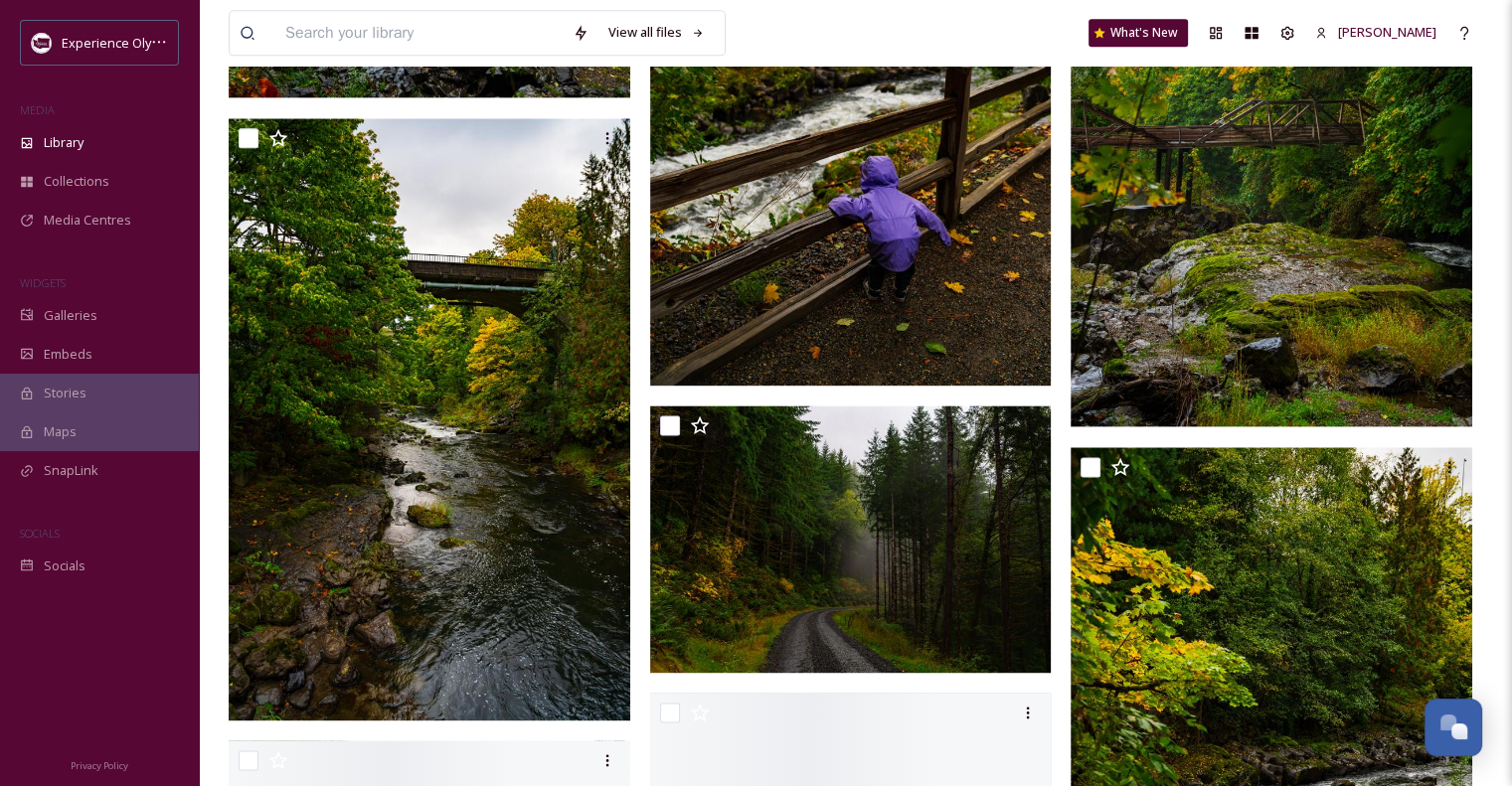 scroll, scrollTop: 2683, scrollLeft: 0, axis: vertical 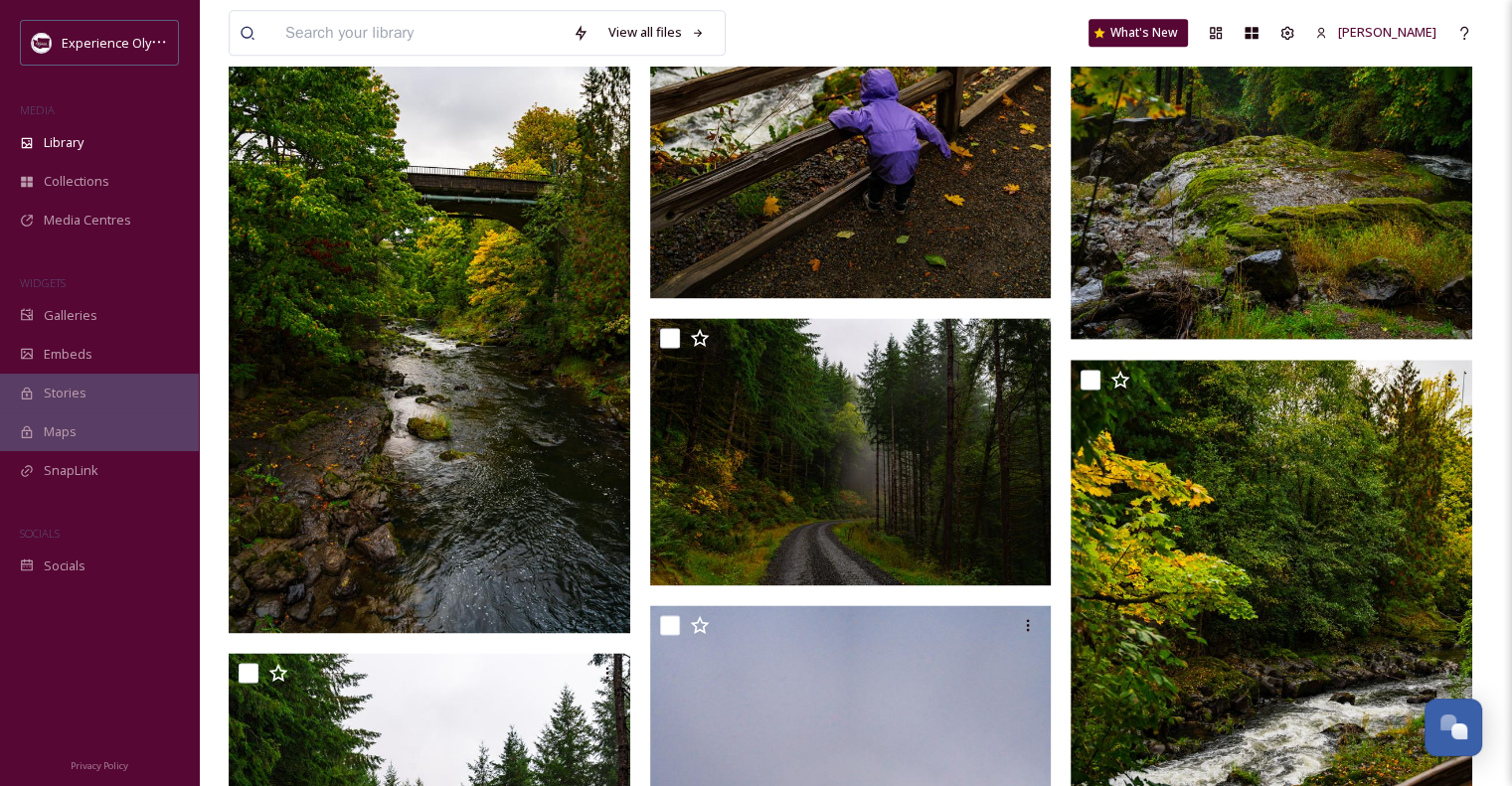 click at bounding box center (1271, 38) 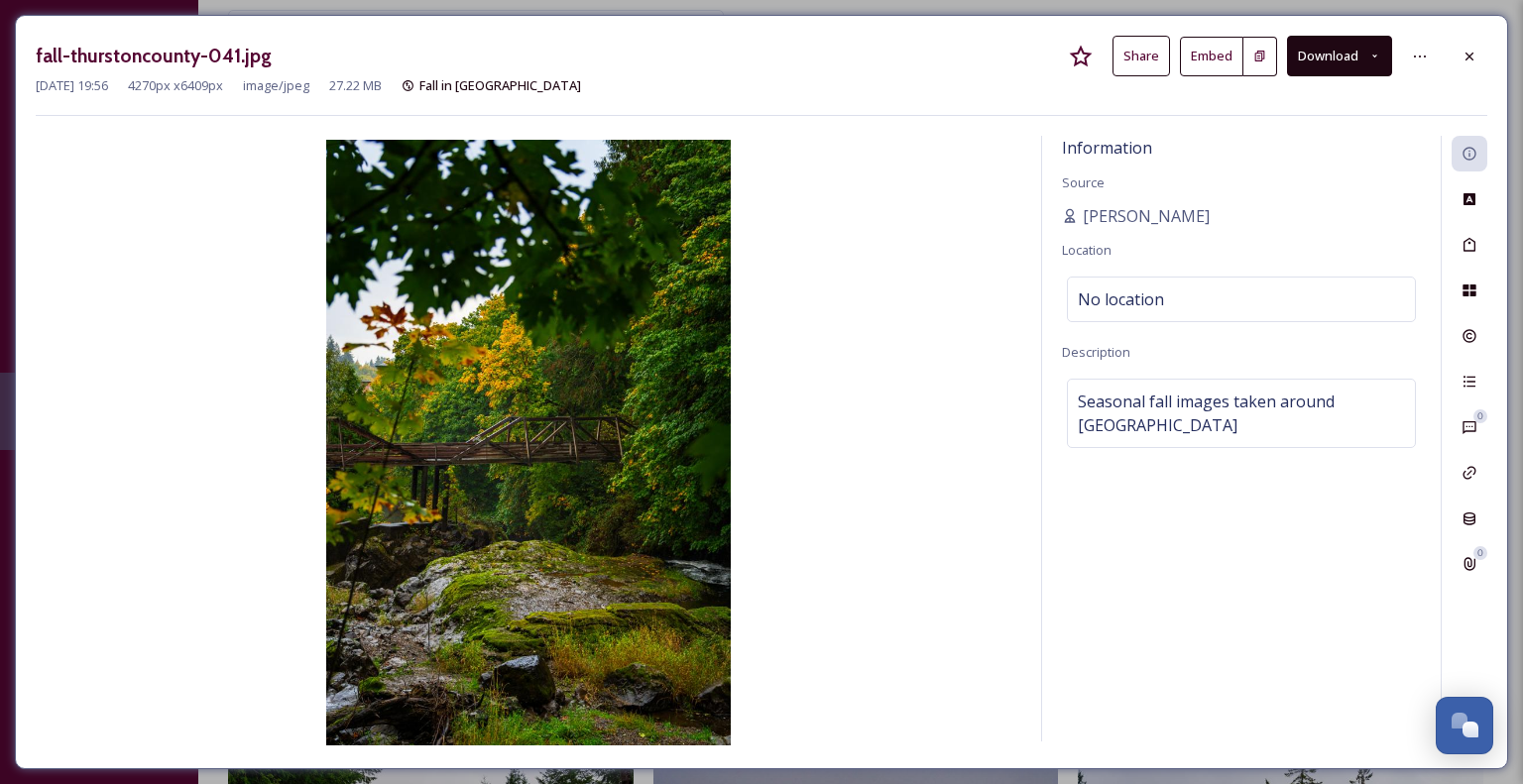 click on "Download" at bounding box center (1340, 56) 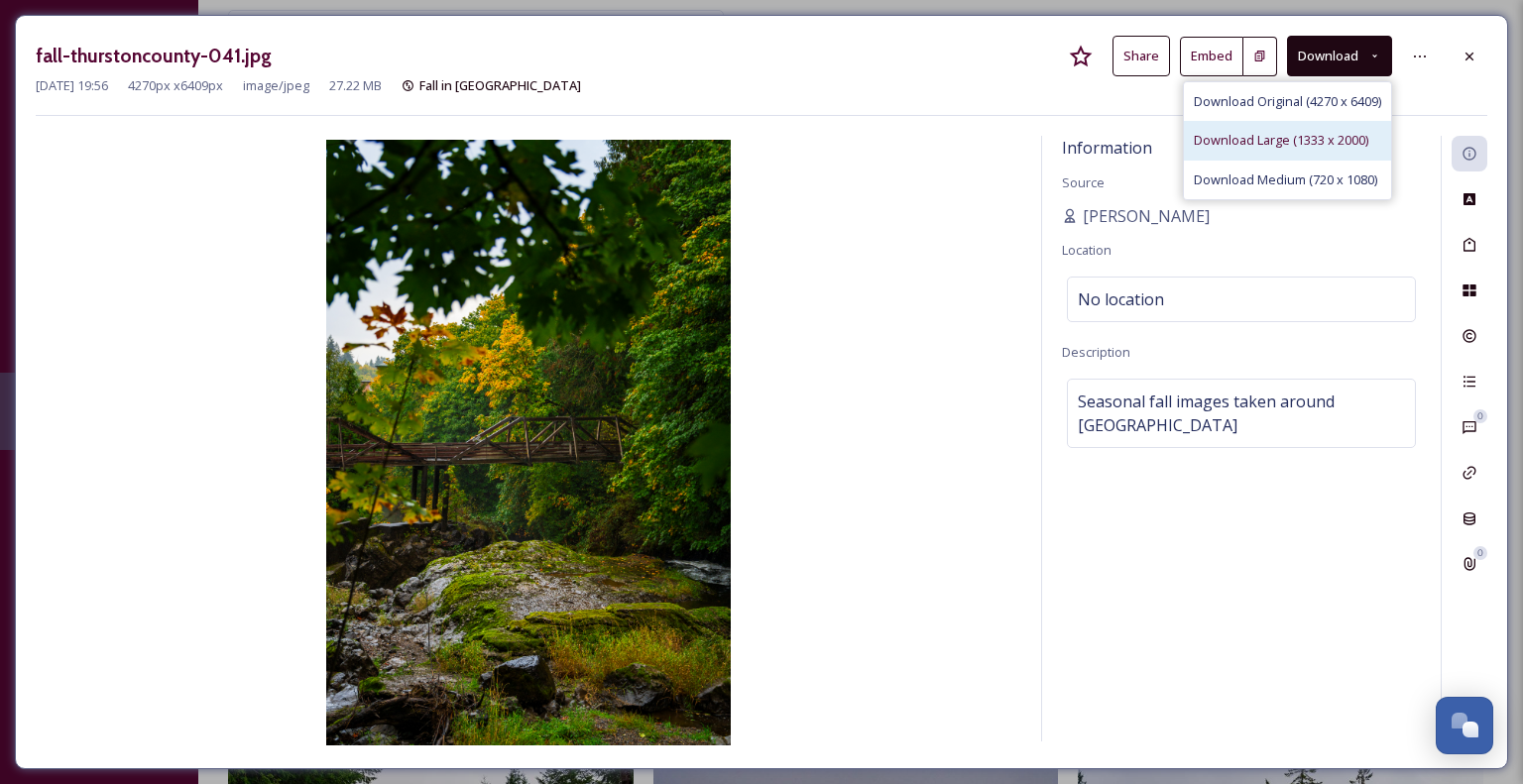 click on "Download Large (1333 x 2000)" at bounding box center (1281, 140) 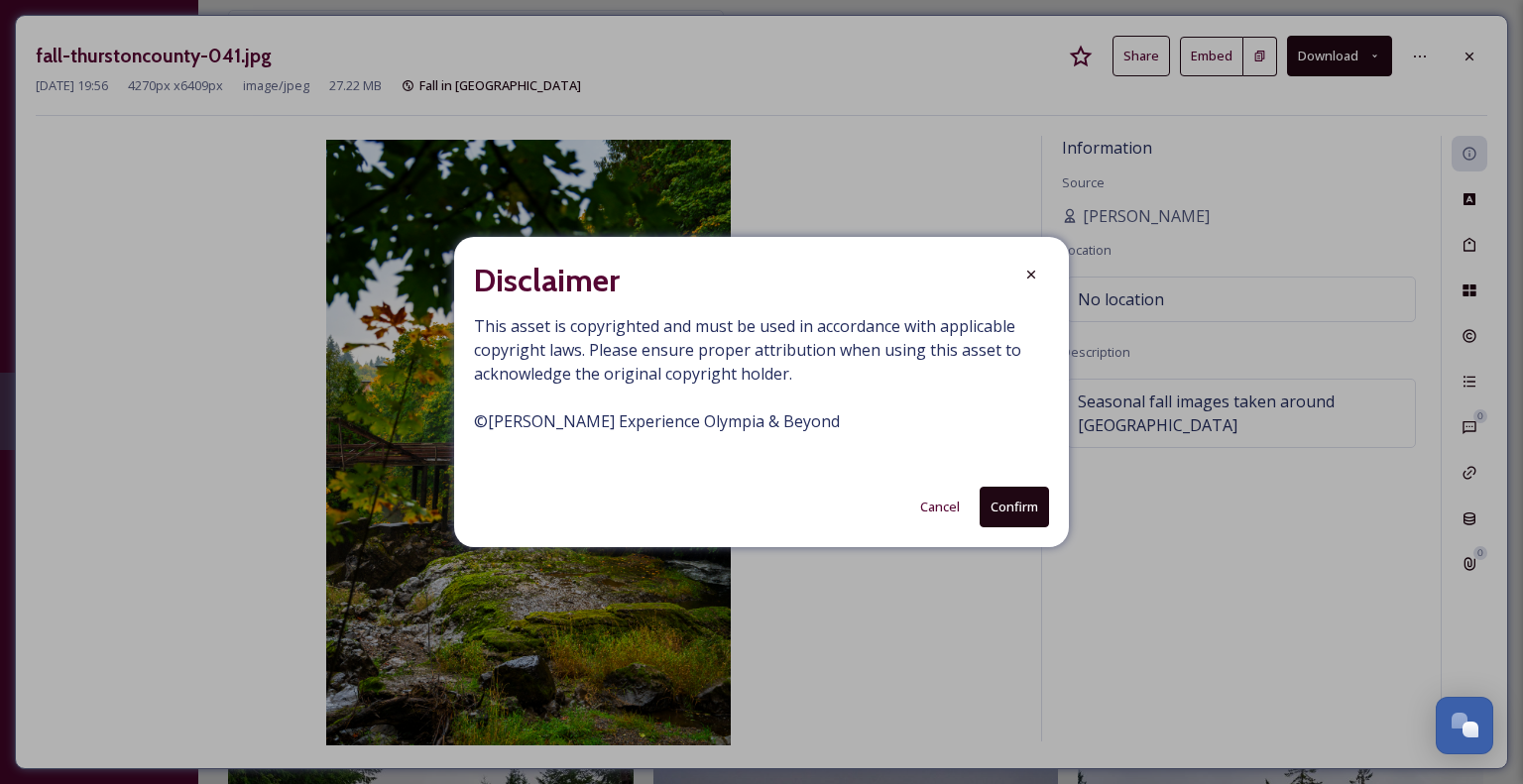 click on "Confirm" at bounding box center (1014, 506) 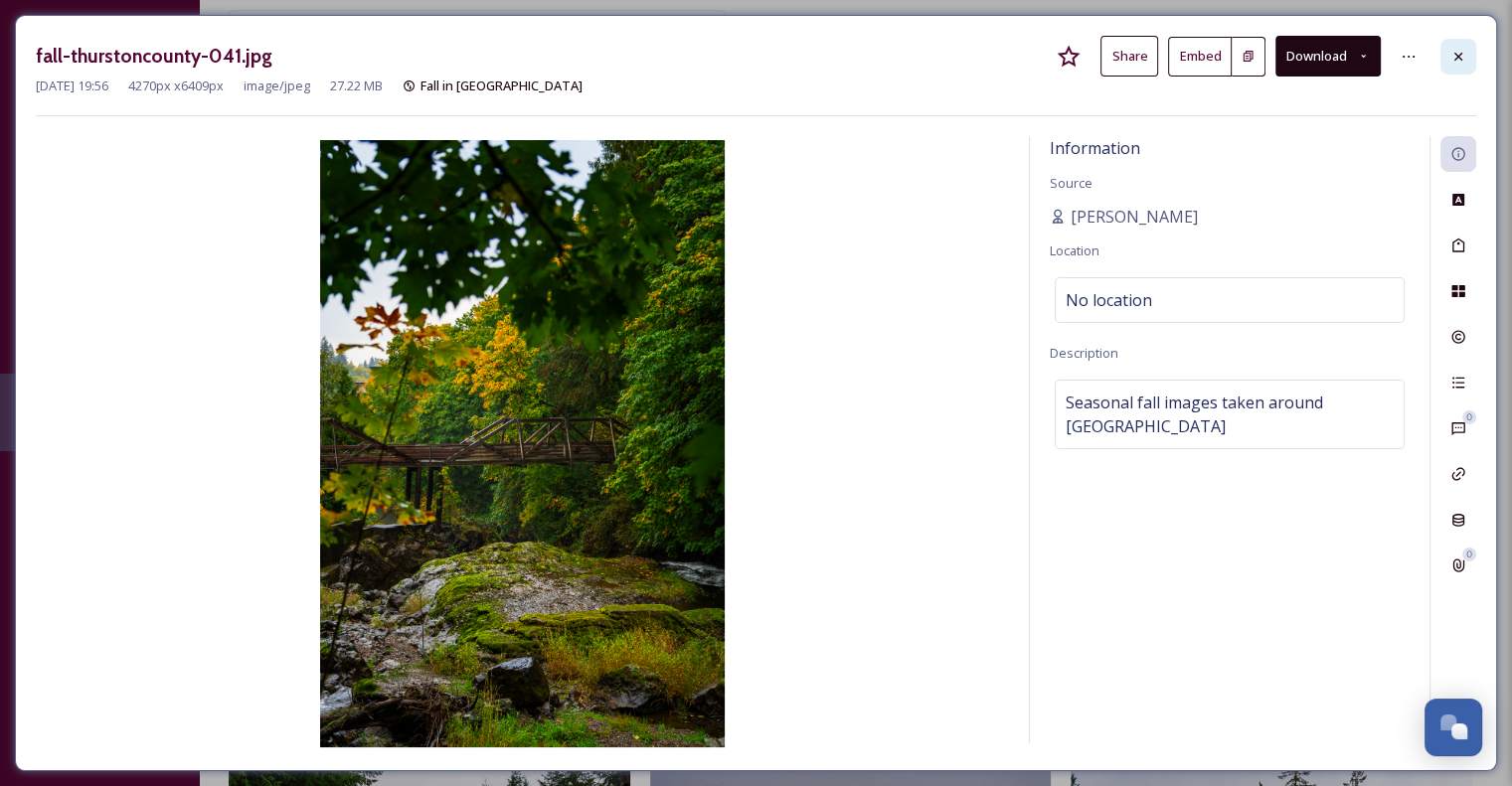click 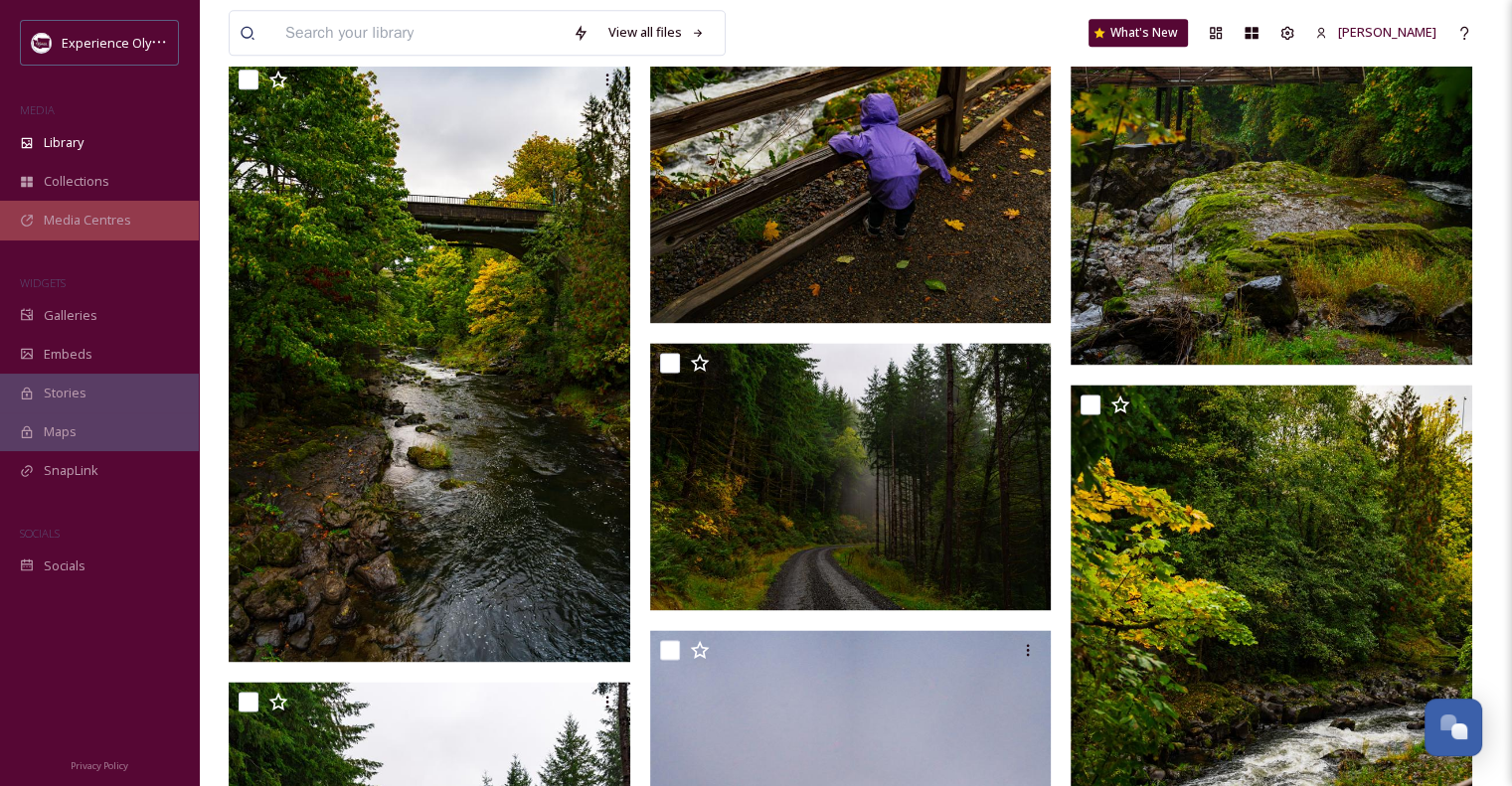 click on "Media Centres" at bounding box center (87, 220) 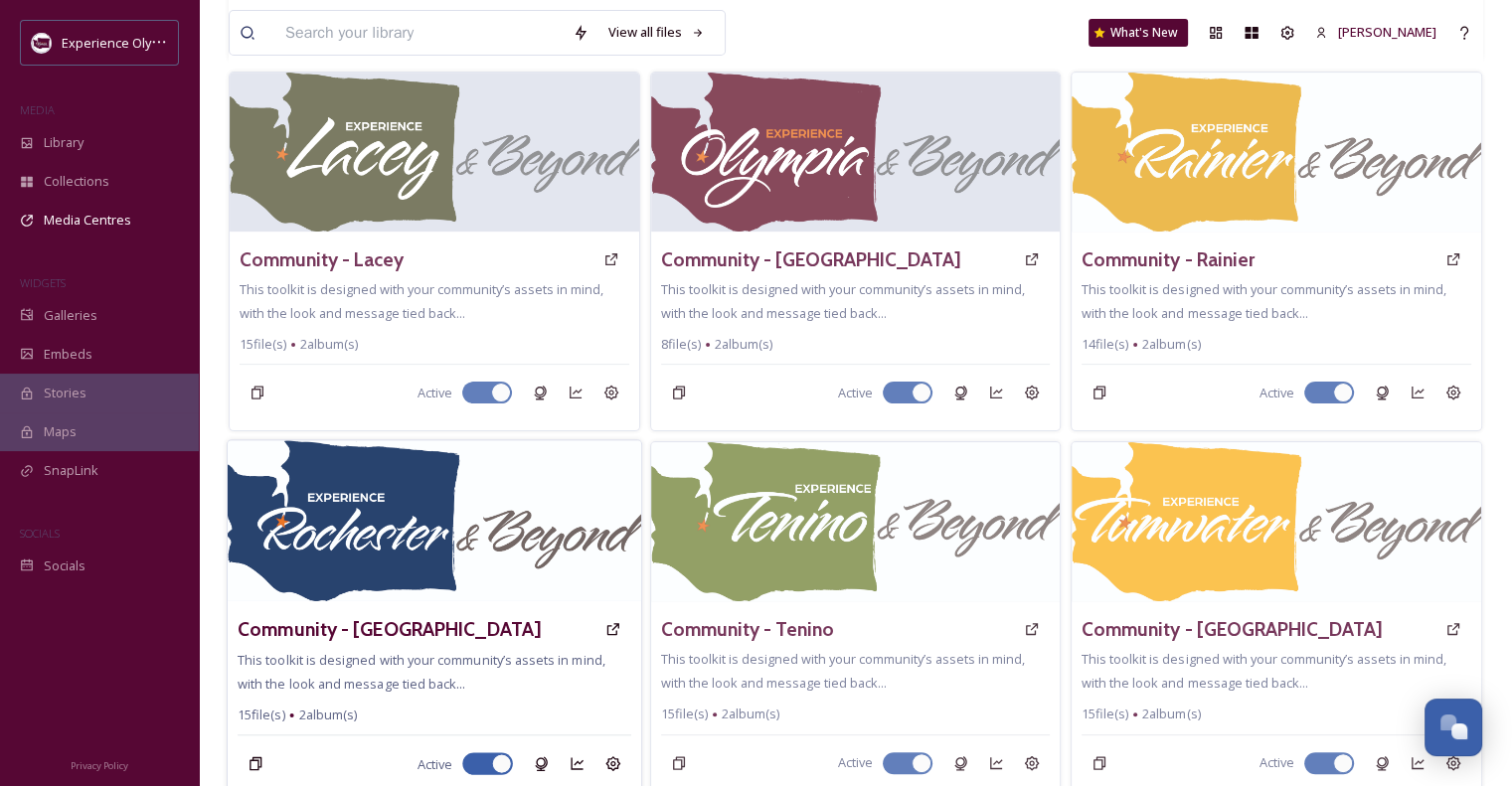 scroll, scrollTop: 865, scrollLeft: 0, axis: vertical 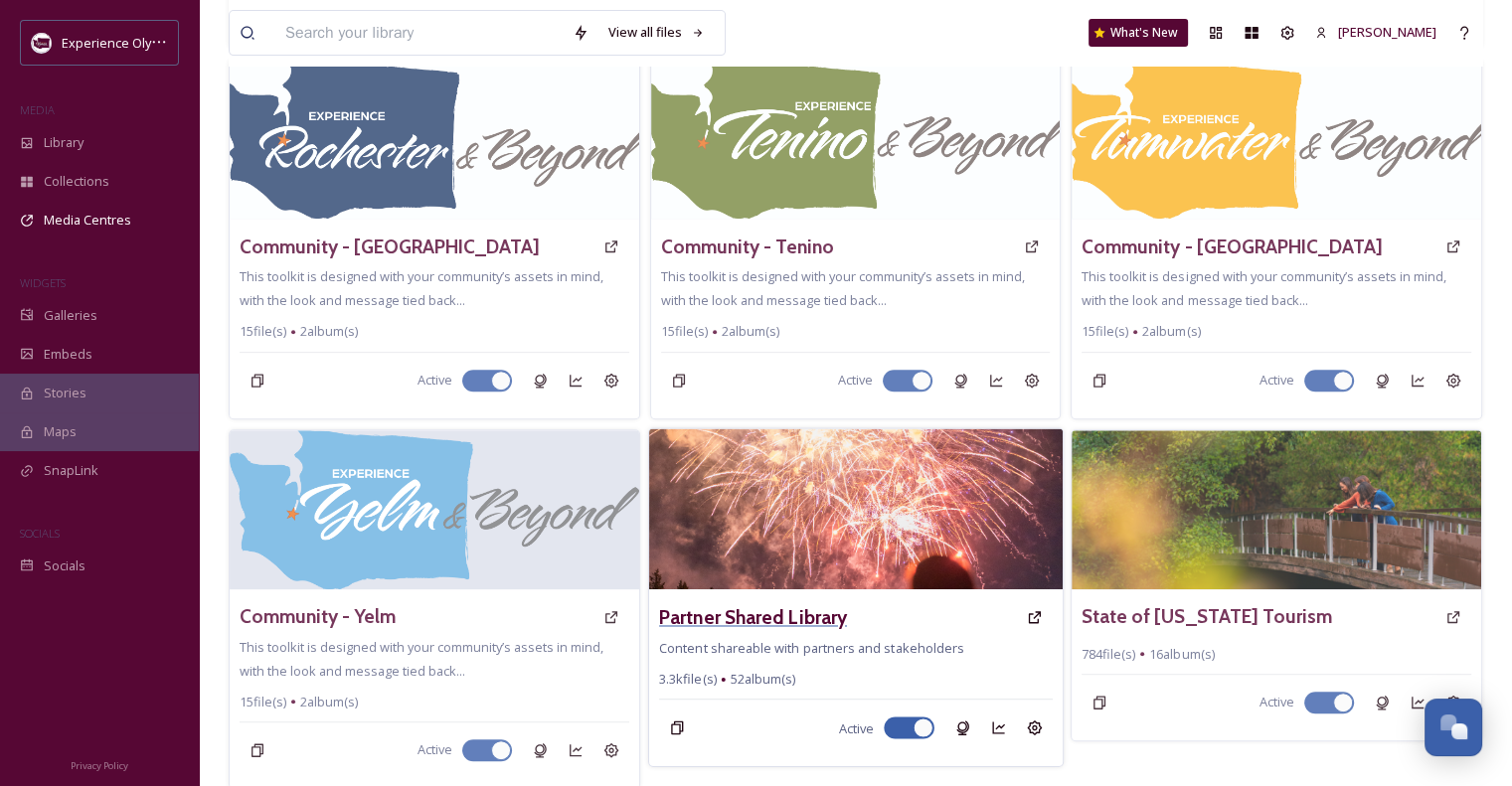 click on "Partner Shared Library" at bounding box center [753, 616] 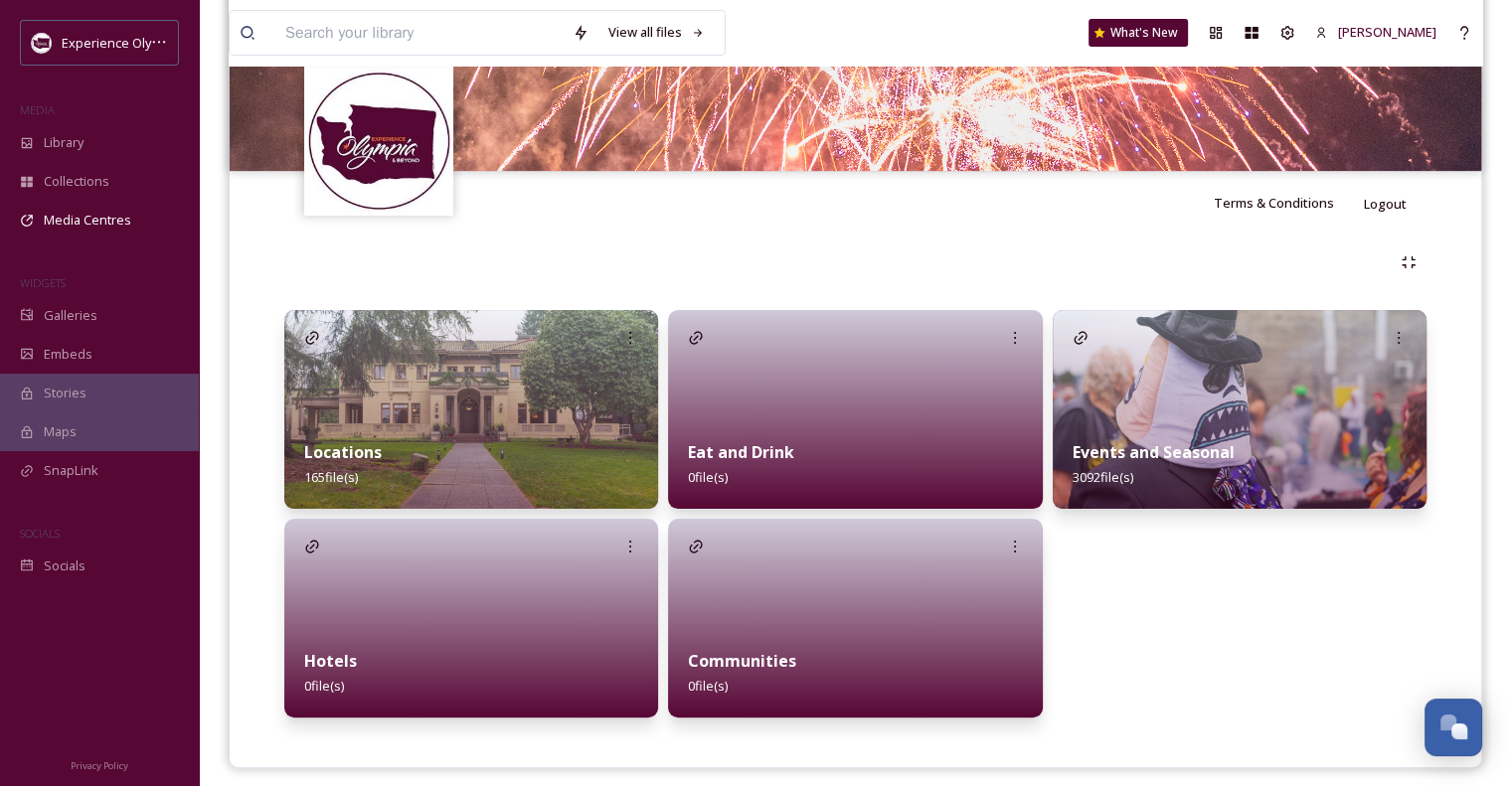 scroll, scrollTop: 282, scrollLeft: 0, axis: vertical 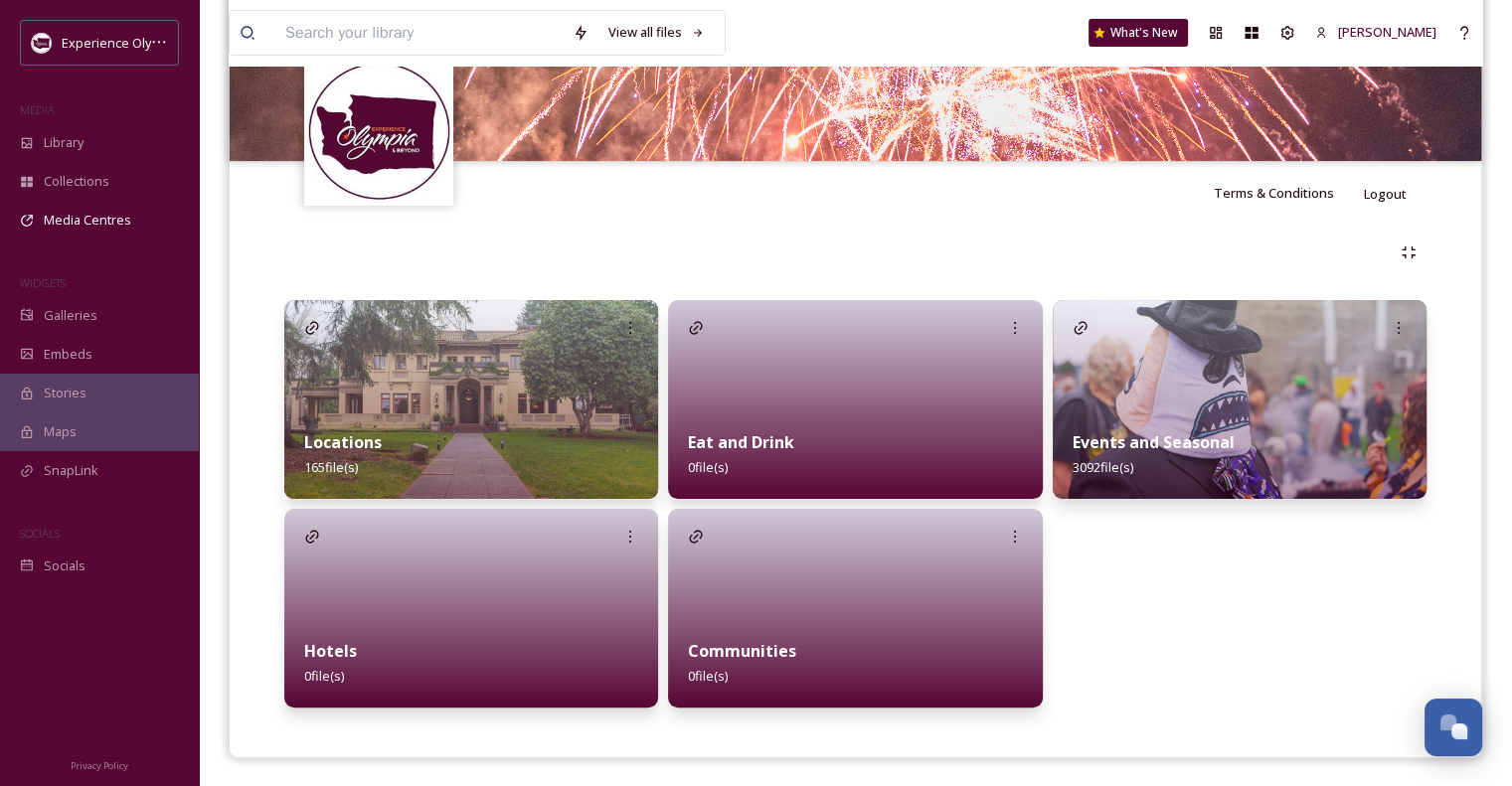 click on "Locations 165  file(s)" at bounding box center [471, 454] 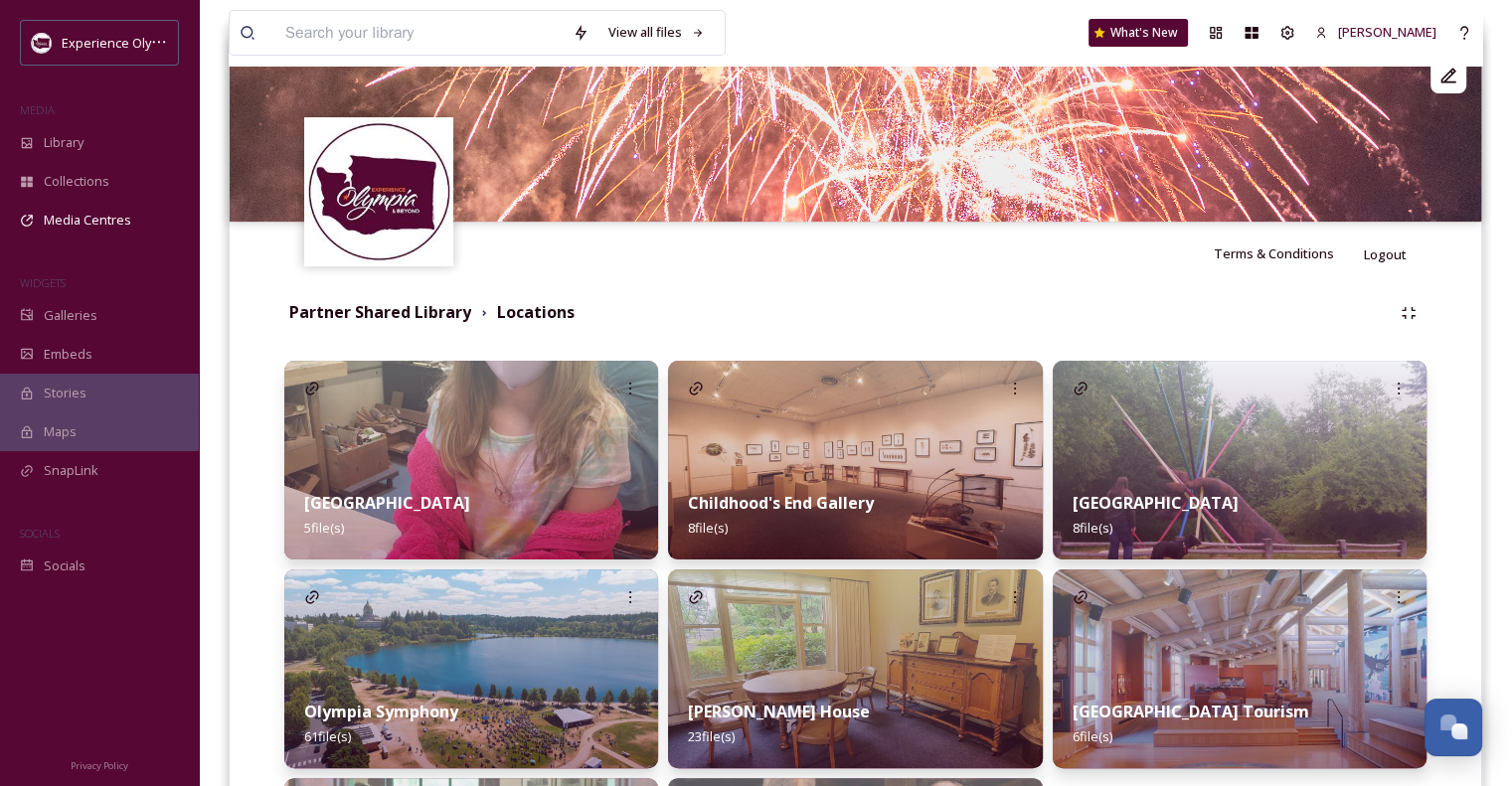scroll, scrollTop: 218, scrollLeft: 0, axis: vertical 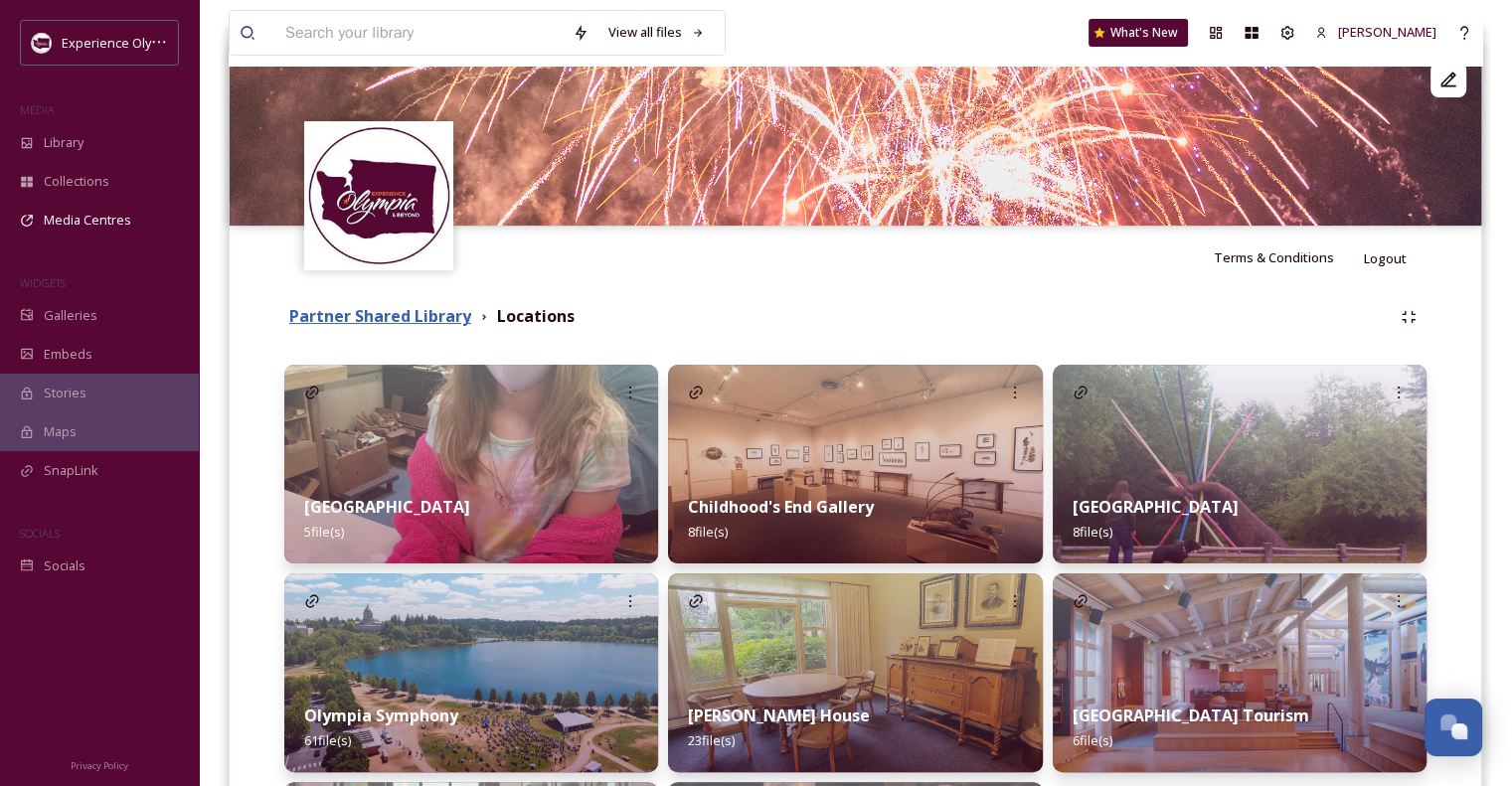 click on "Partner Shared Library" at bounding box center [380, 316] 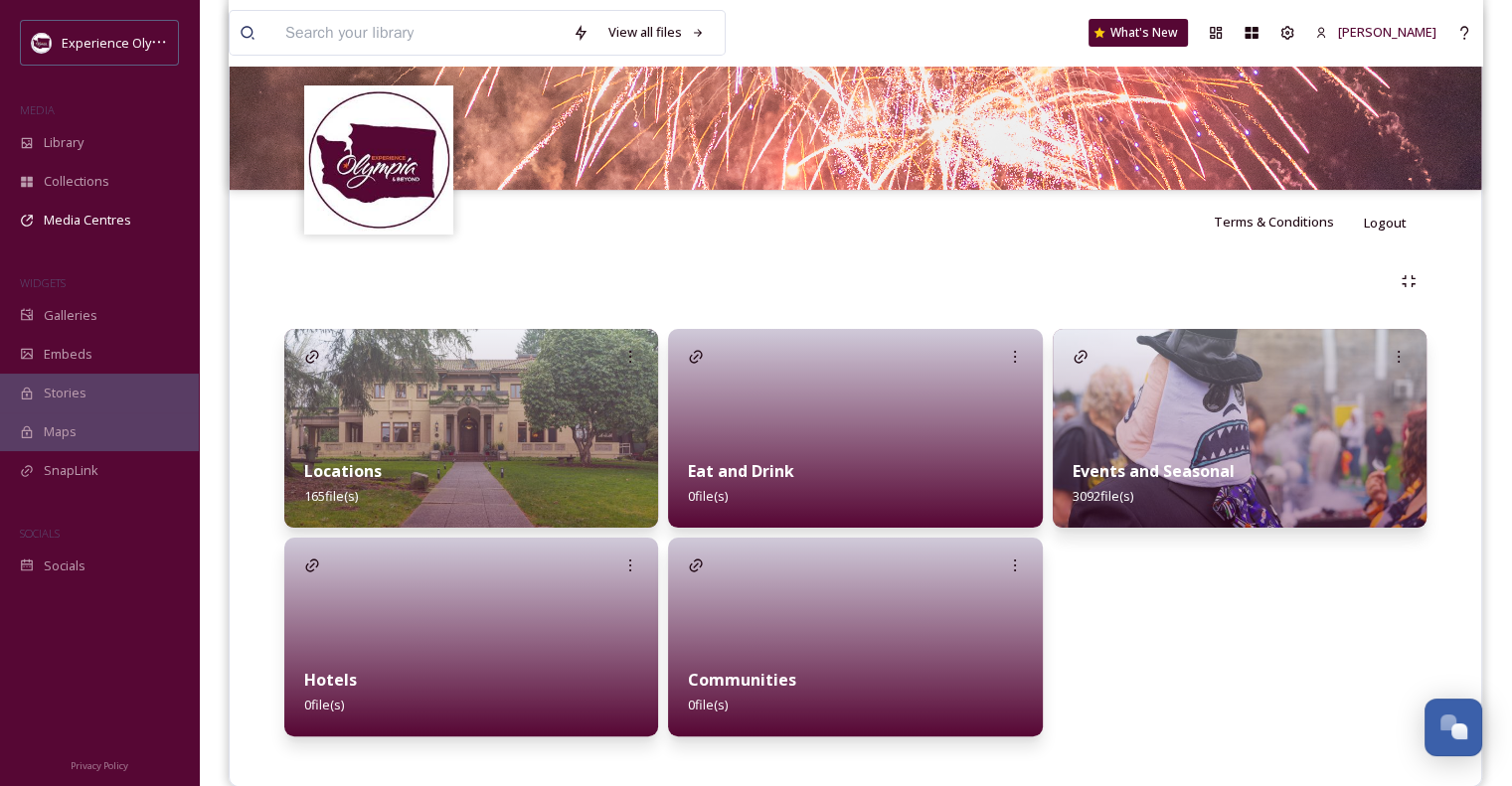 scroll, scrollTop: 282, scrollLeft: 0, axis: vertical 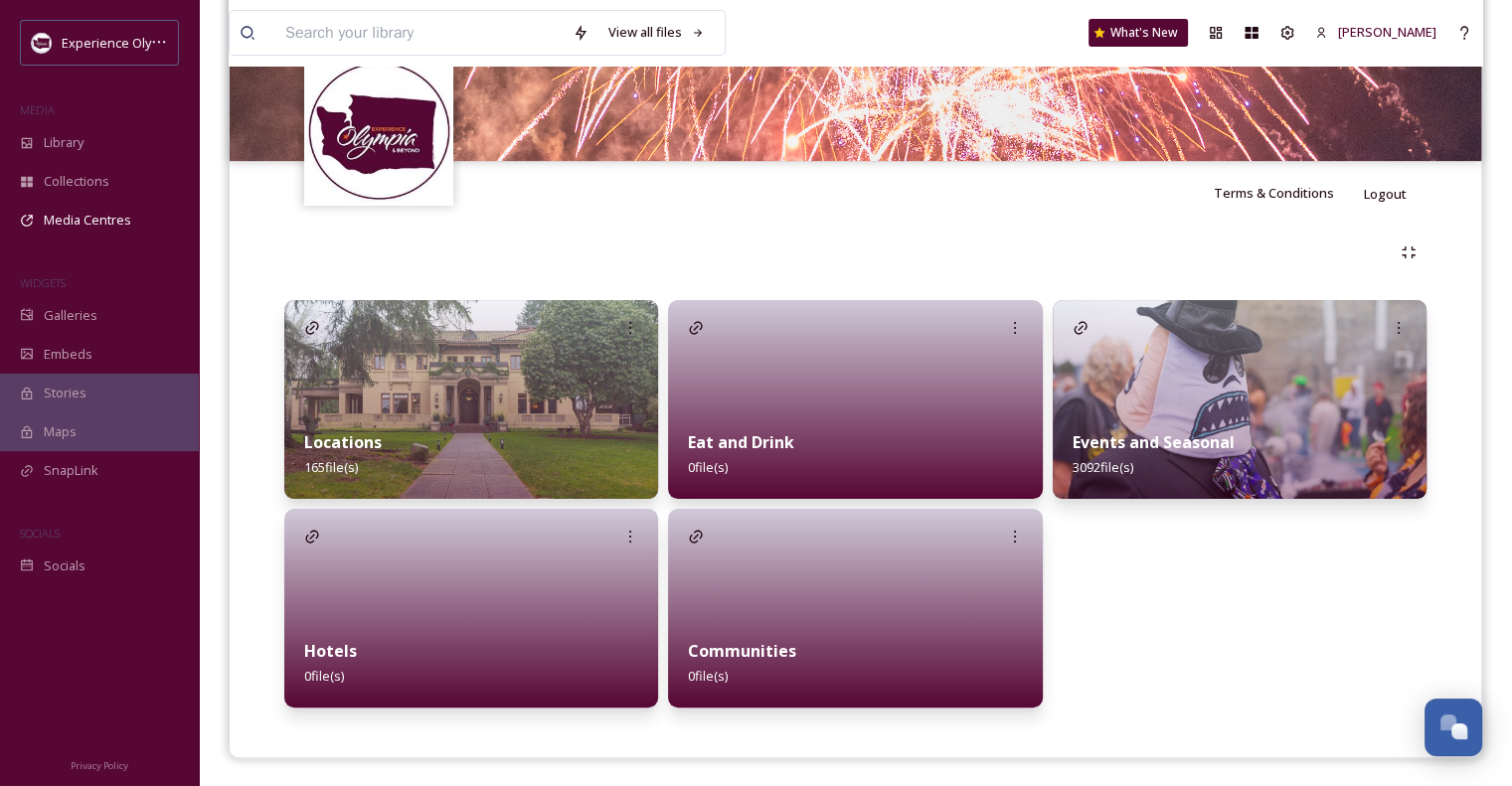click on "Locations" at bounding box center (343, 442) 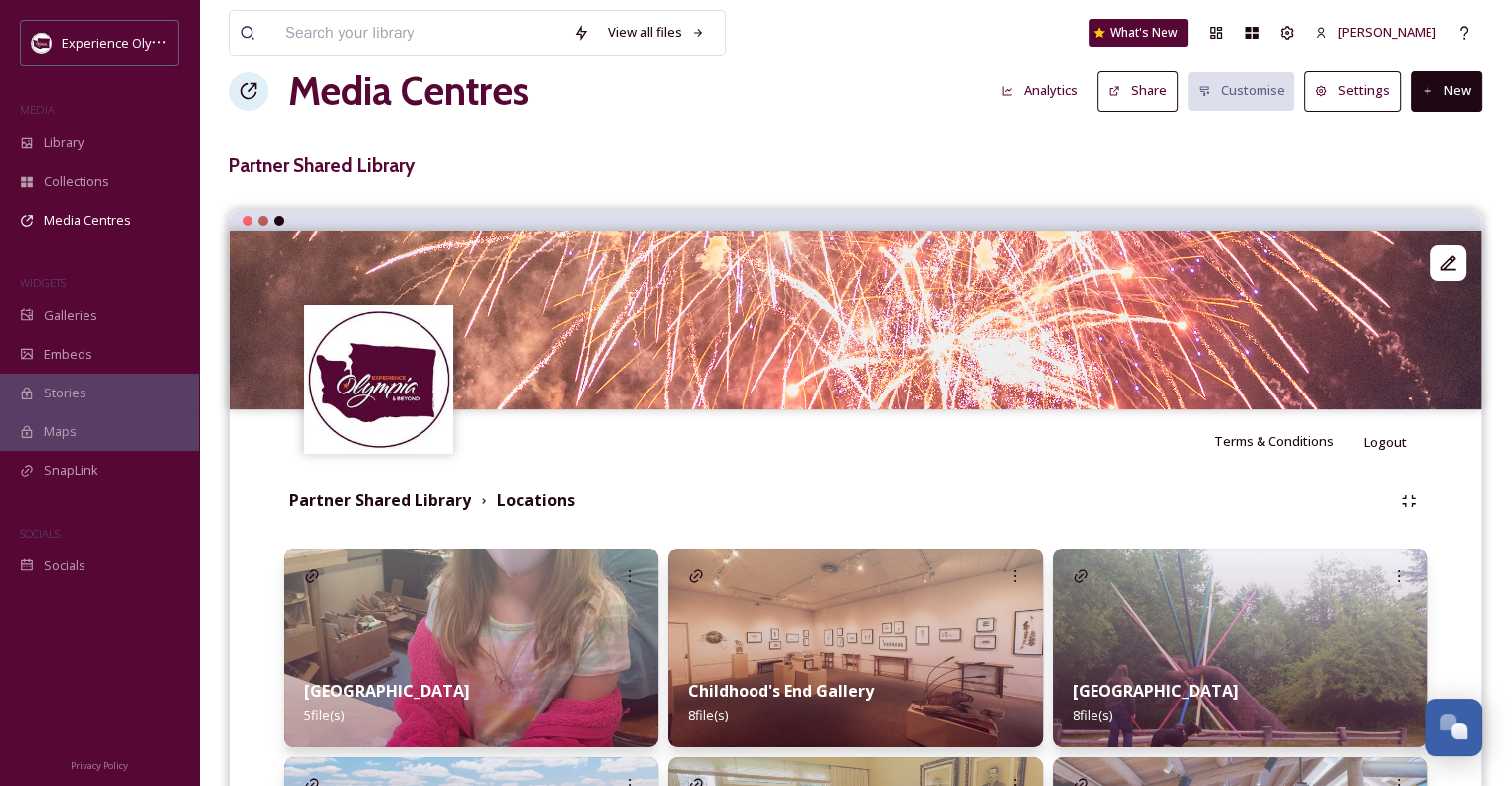 scroll, scrollTop: 0, scrollLeft: 0, axis: both 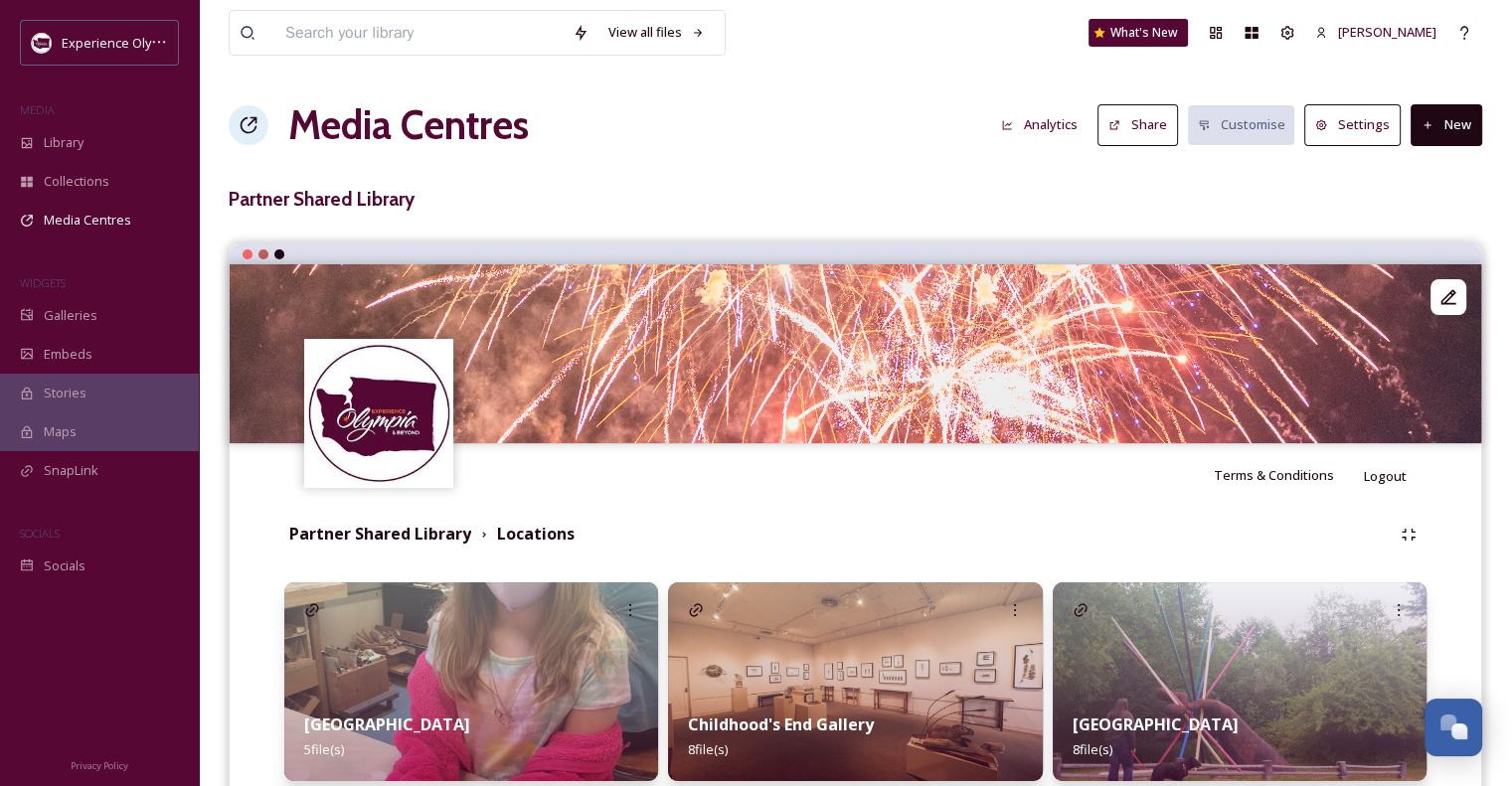 click on "New" at bounding box center (1446, 124) 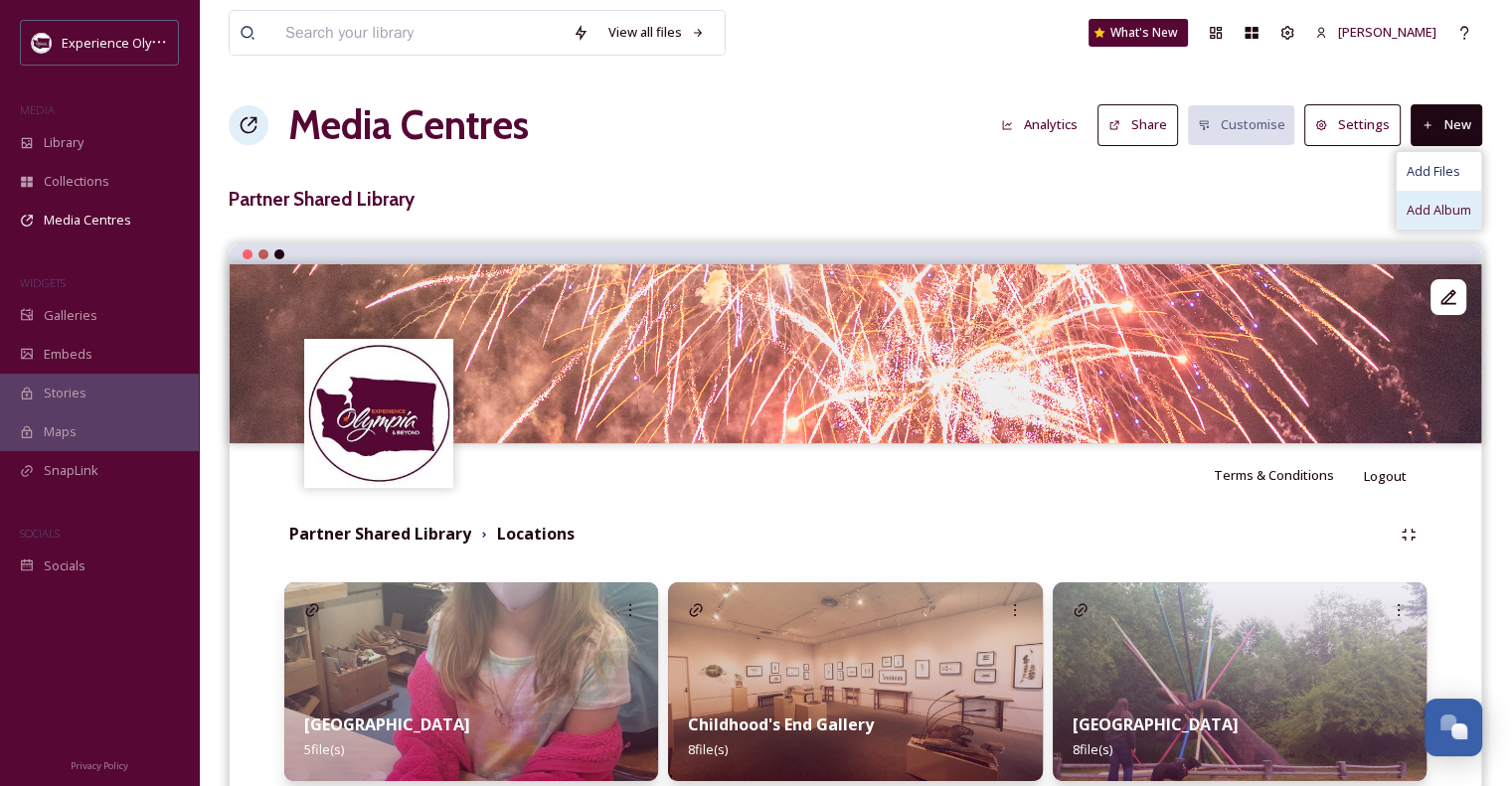 click on "Add Album" at bounding box center [1438, 210] 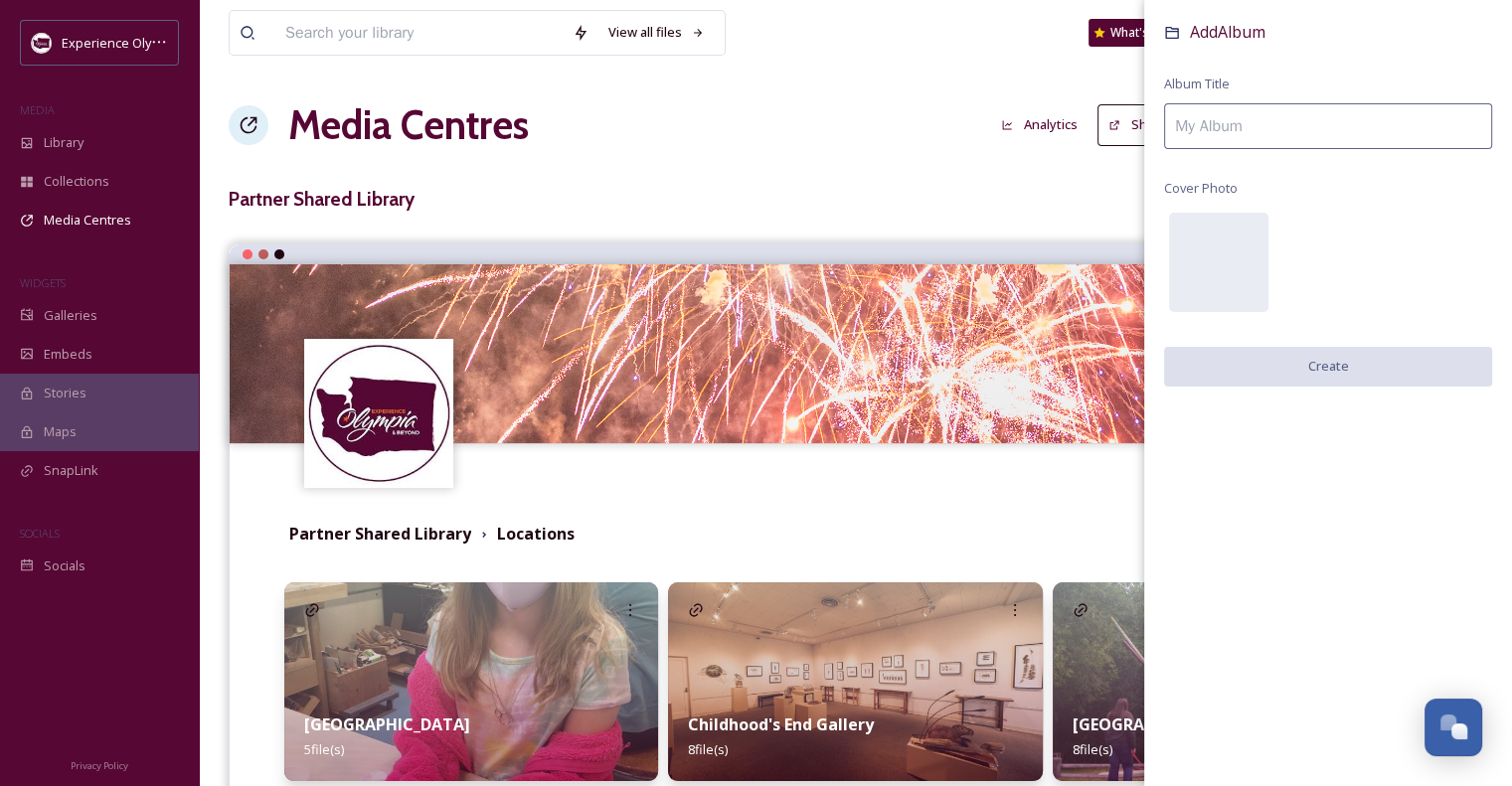 click at bounding box center (1328, 126) 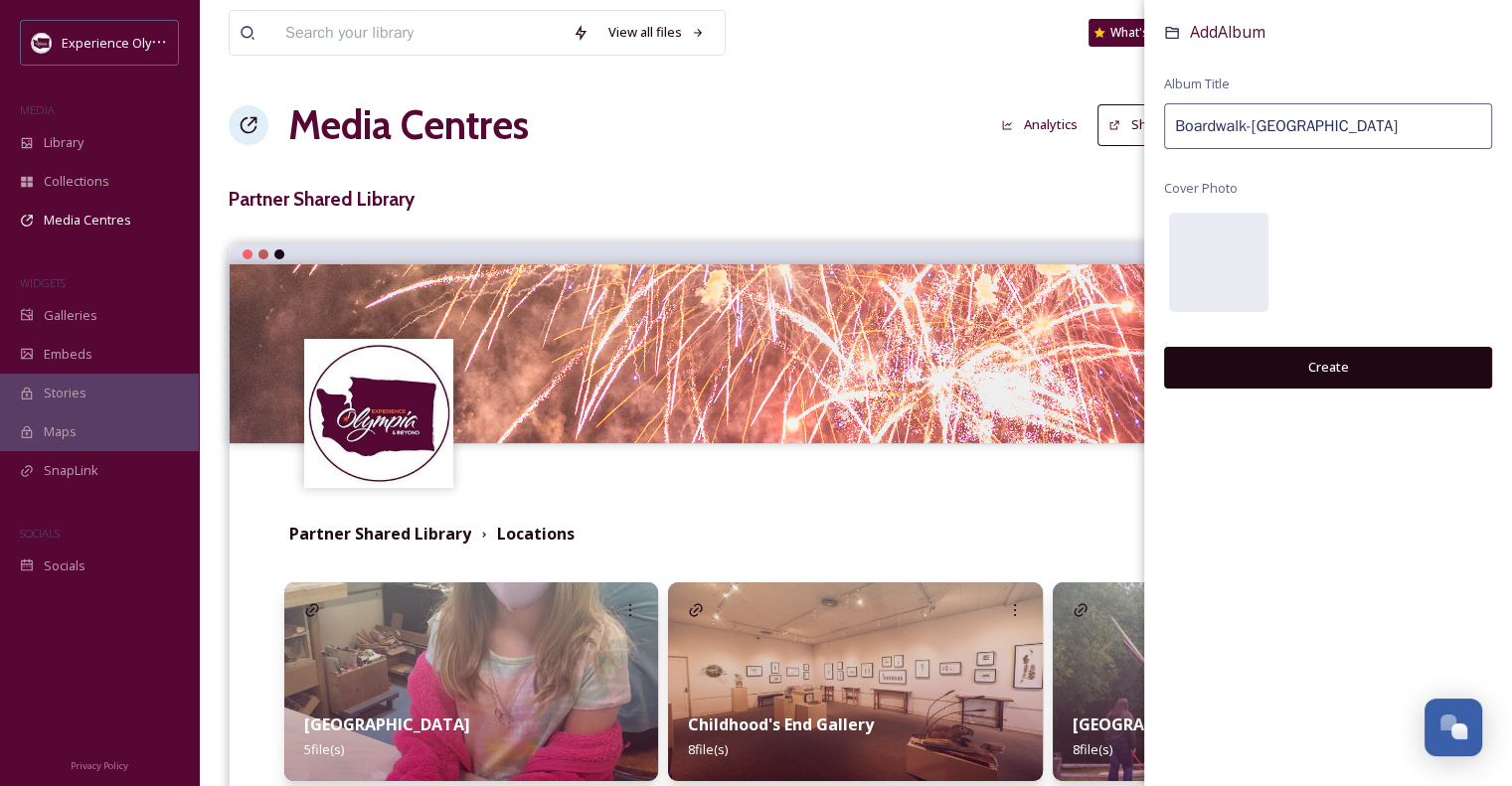 type on "Boardwalk-[GEOGRAPHIC_DATA]" 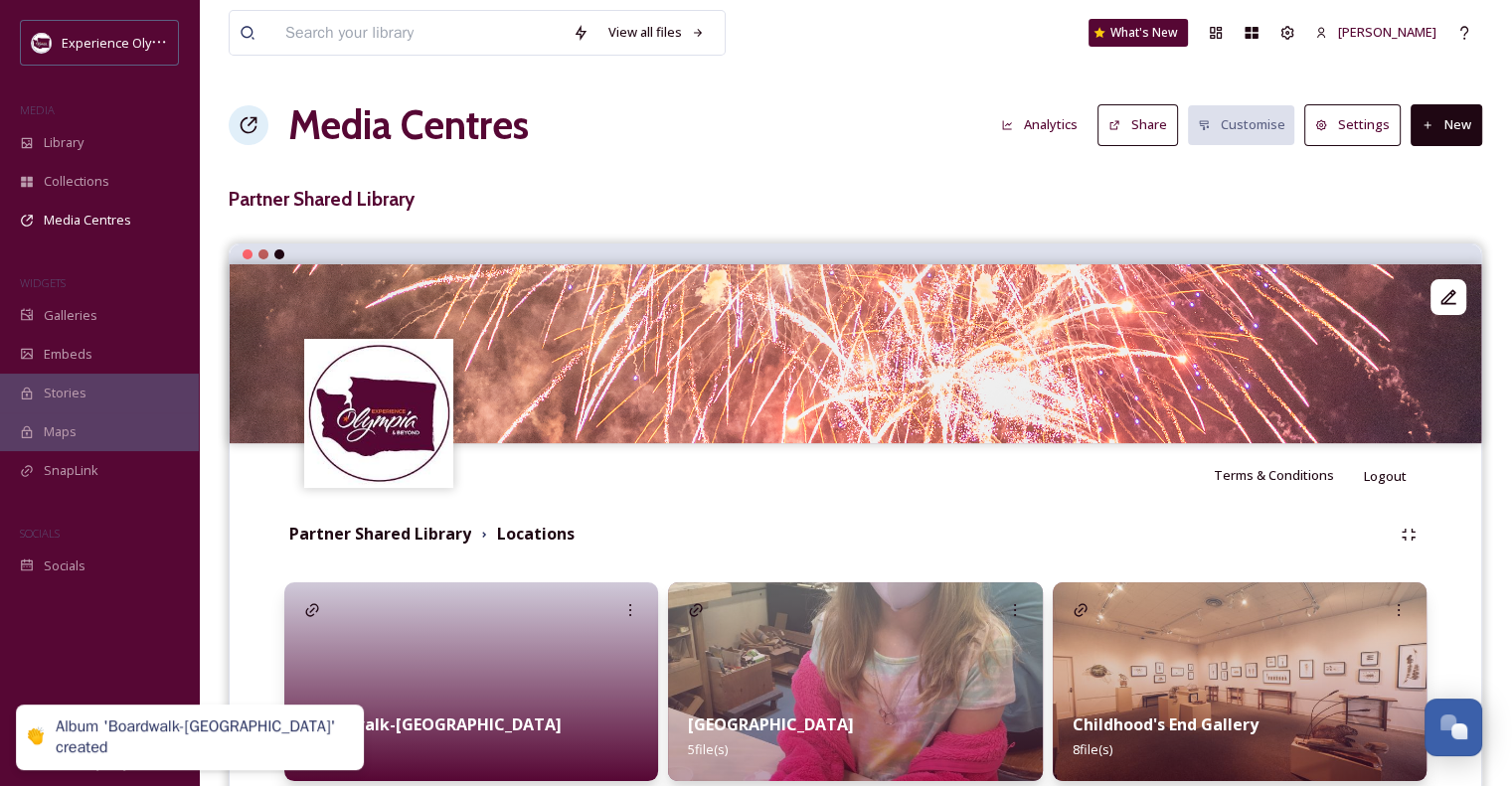 click on "New" at bounding box center [1446, 124] 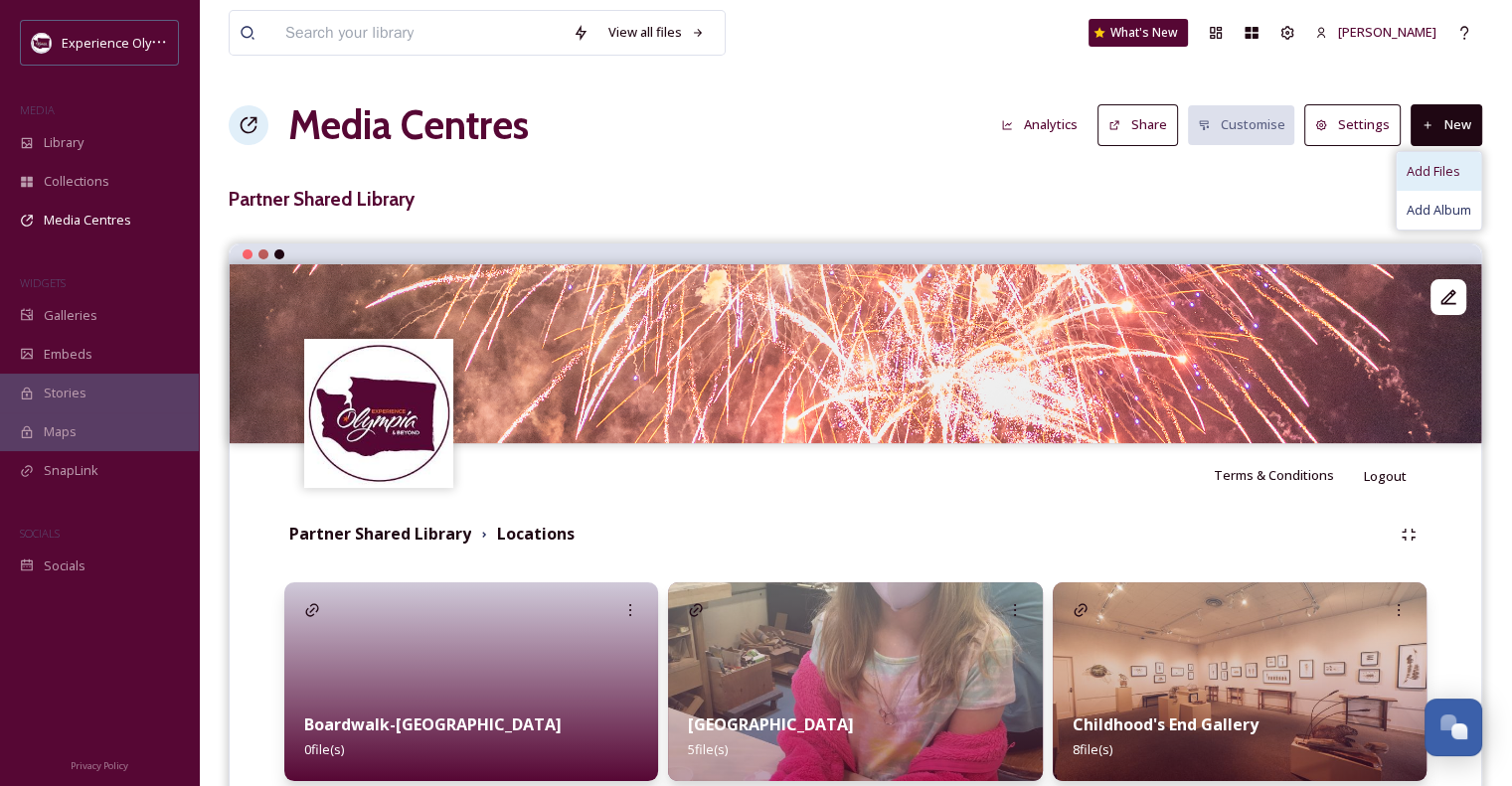 click on "Add Files" at bounding box center (1433, 171) 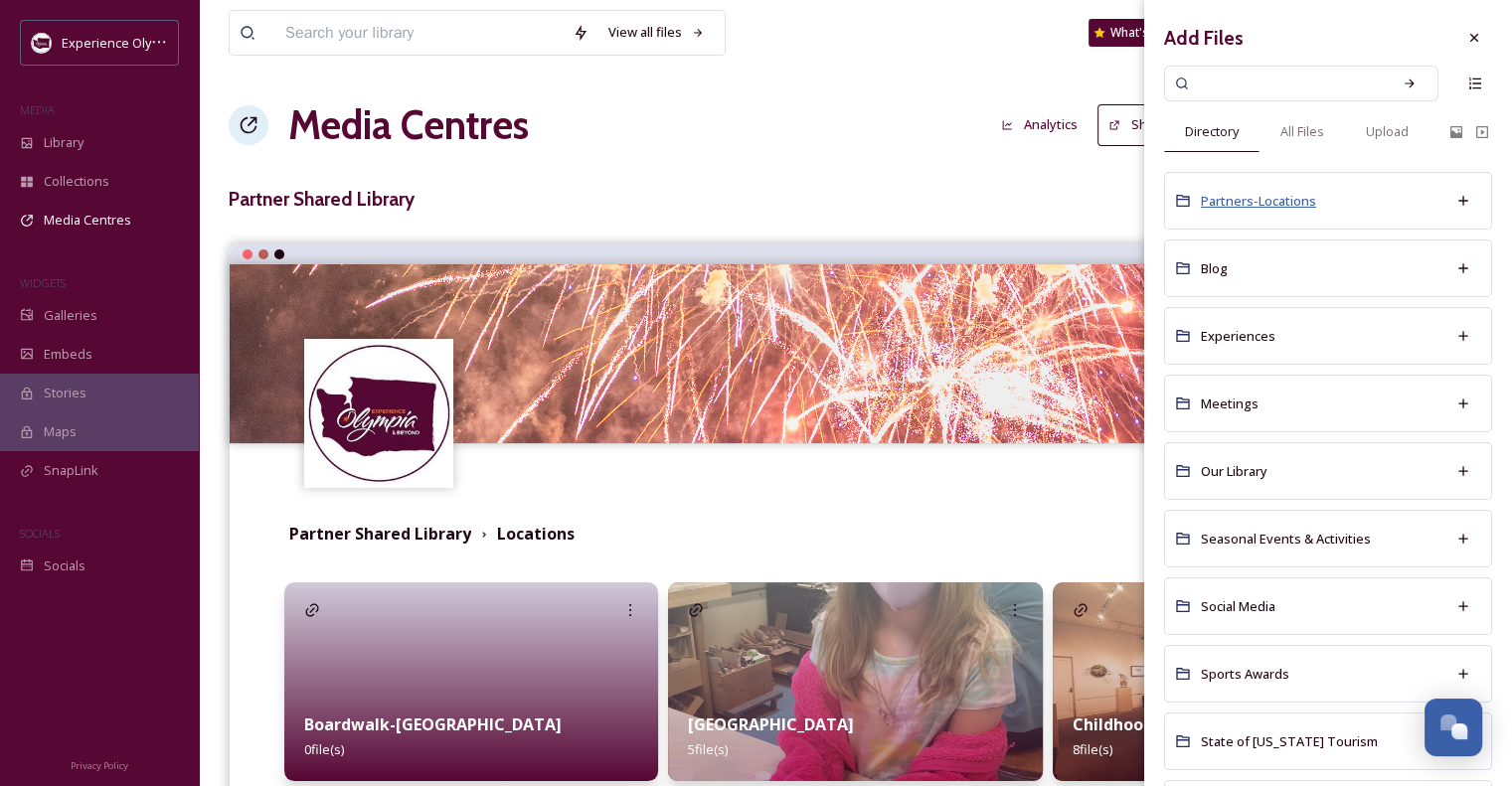 click on "Partners-Locations" at bounding box center [1259, 201] 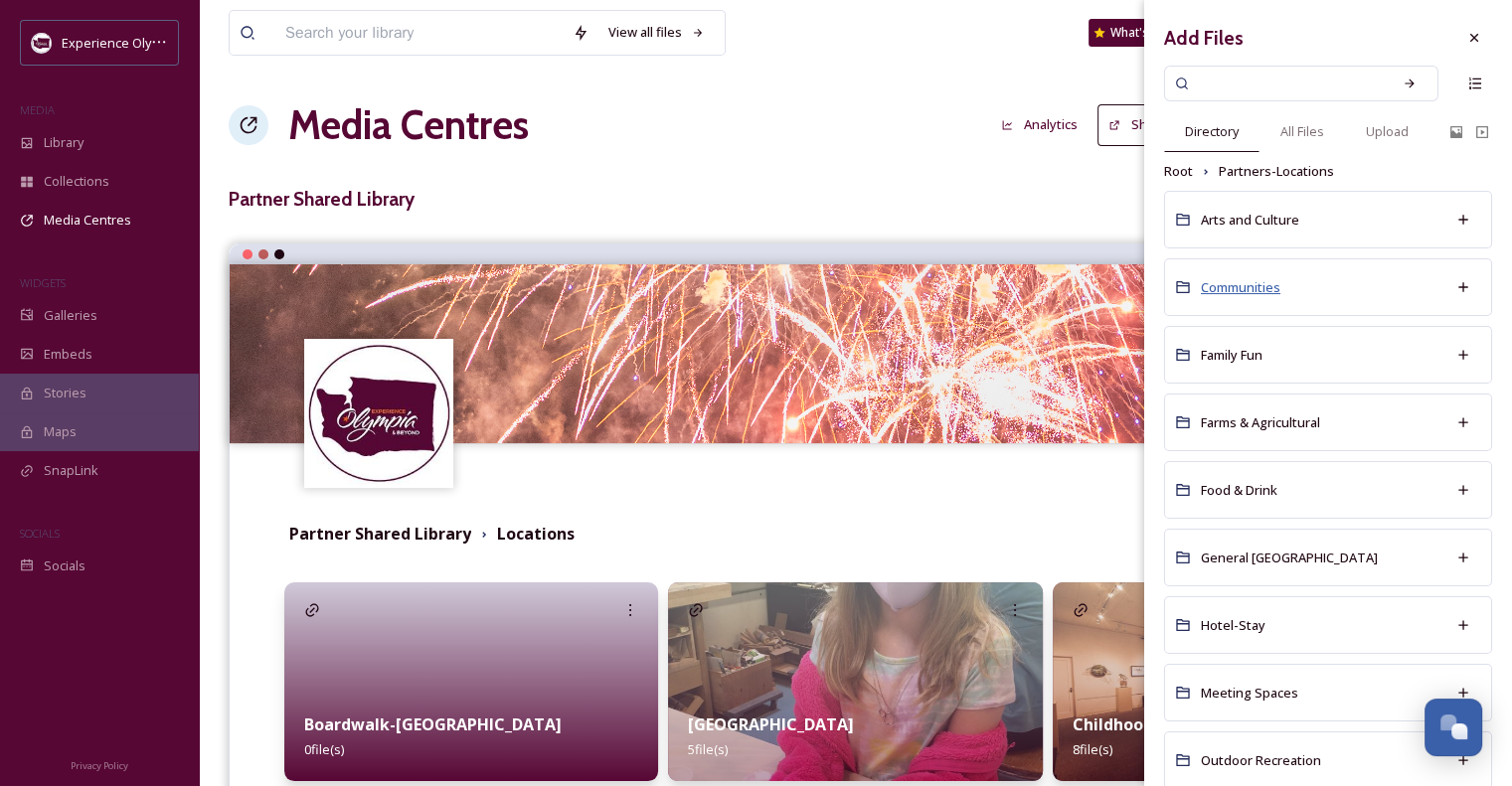 click on "Communities" at bounding box center (1241, 287) 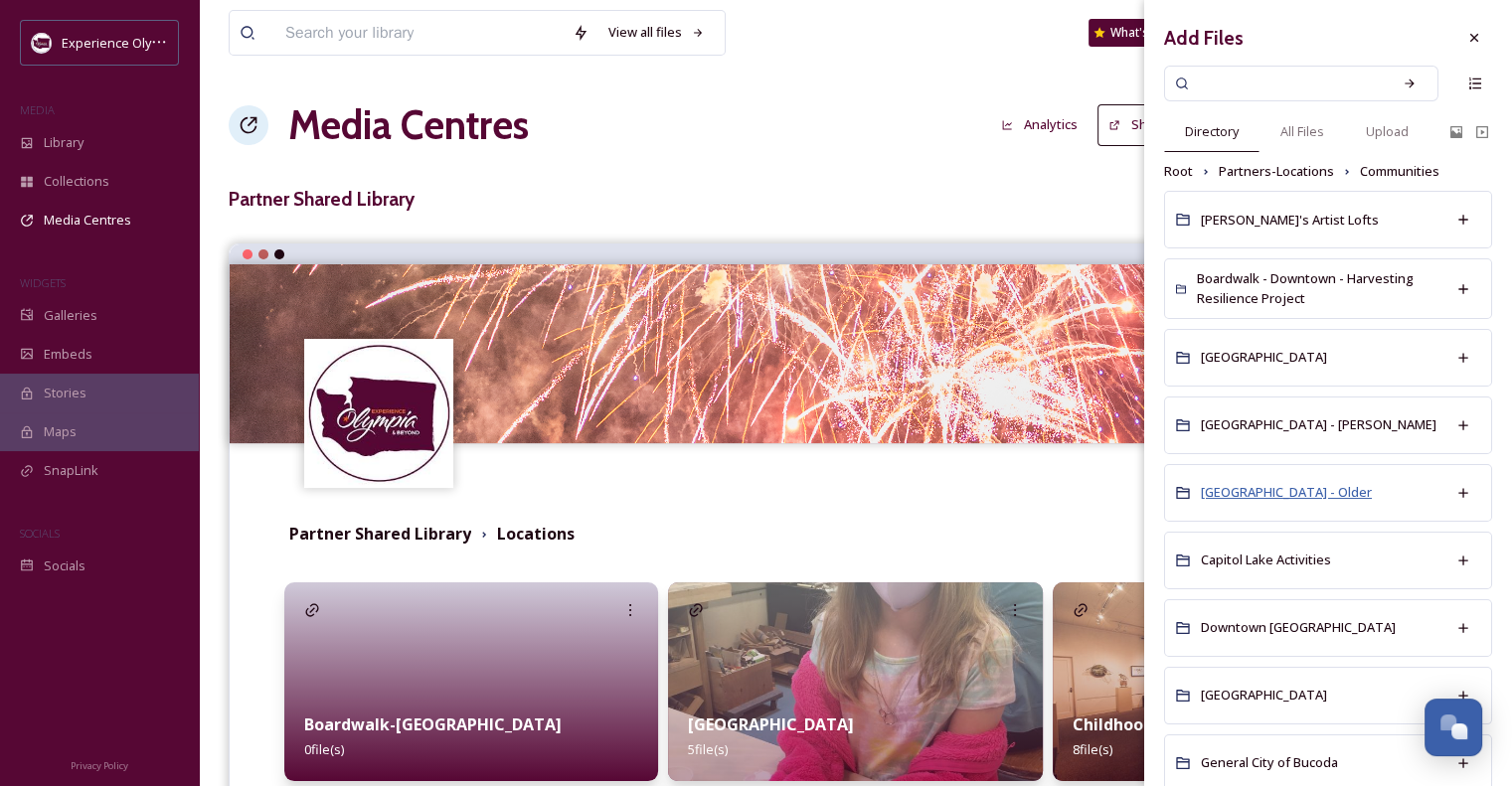 scroll, scrollTop: 99, scrollLeft: 0, axis: vertical 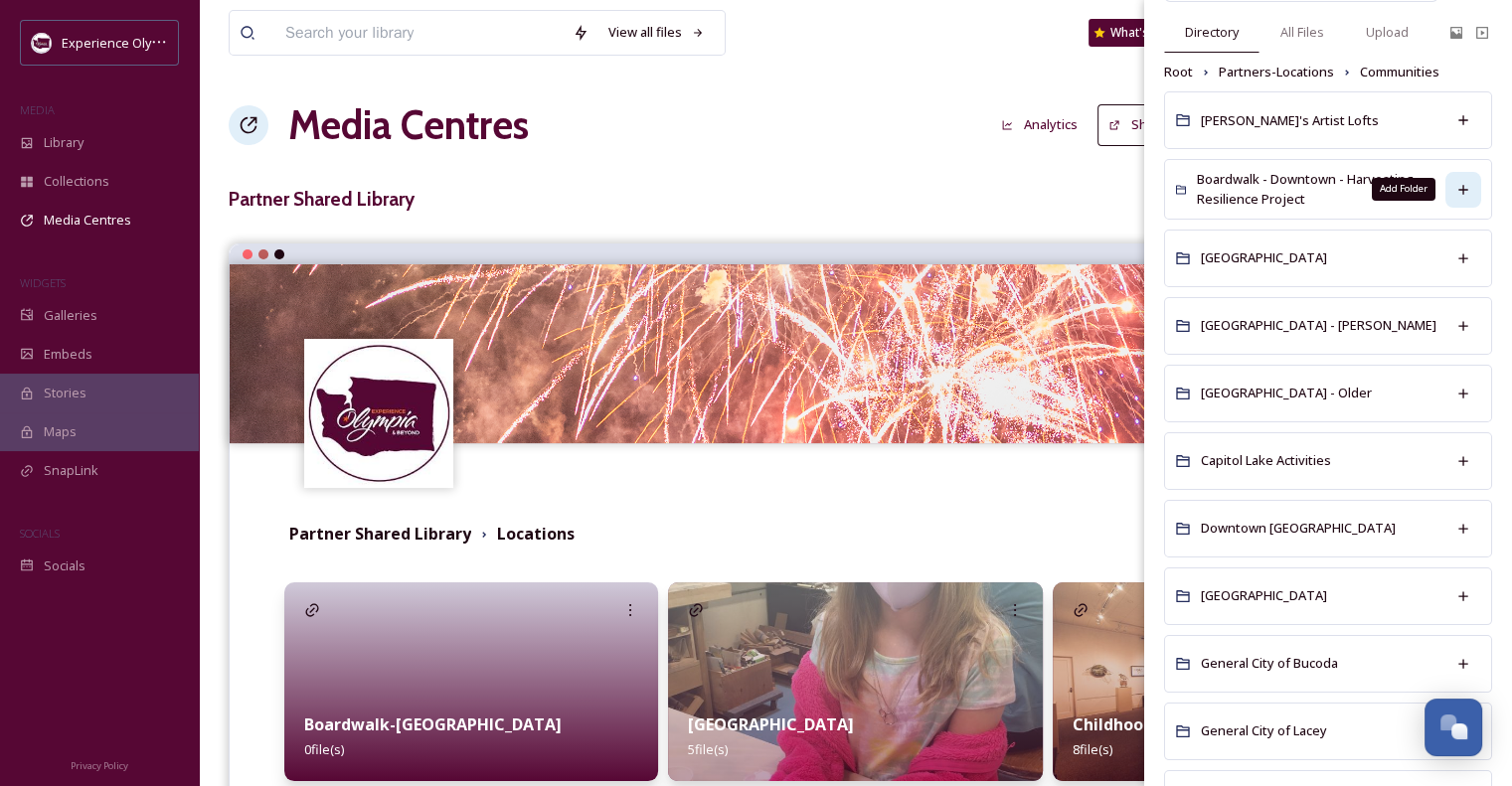 click on "Add Folder" at bounding box center (1463, 190) 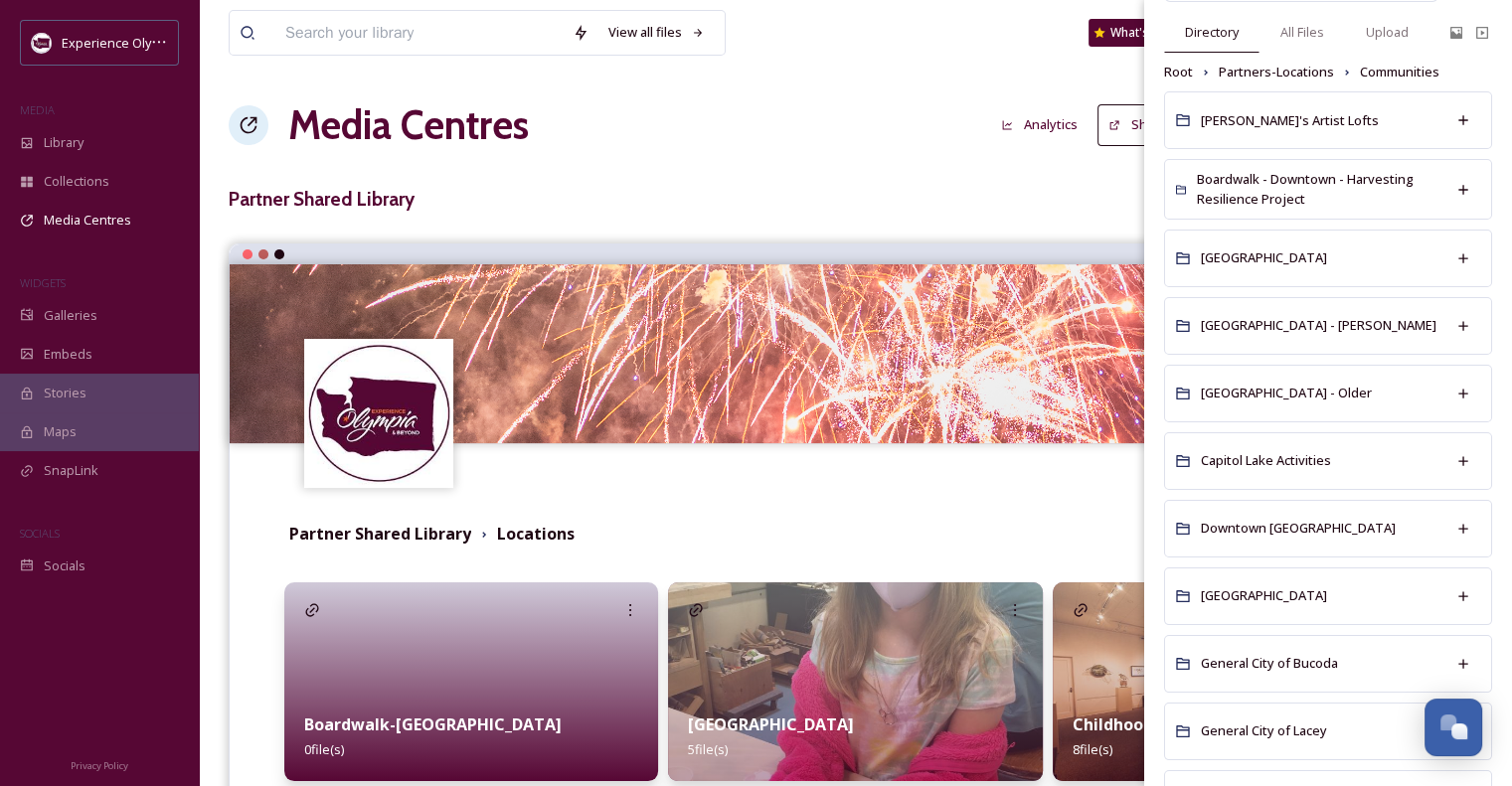 click on "Terms & Conditions Logout" at bounding box center [855, 475] 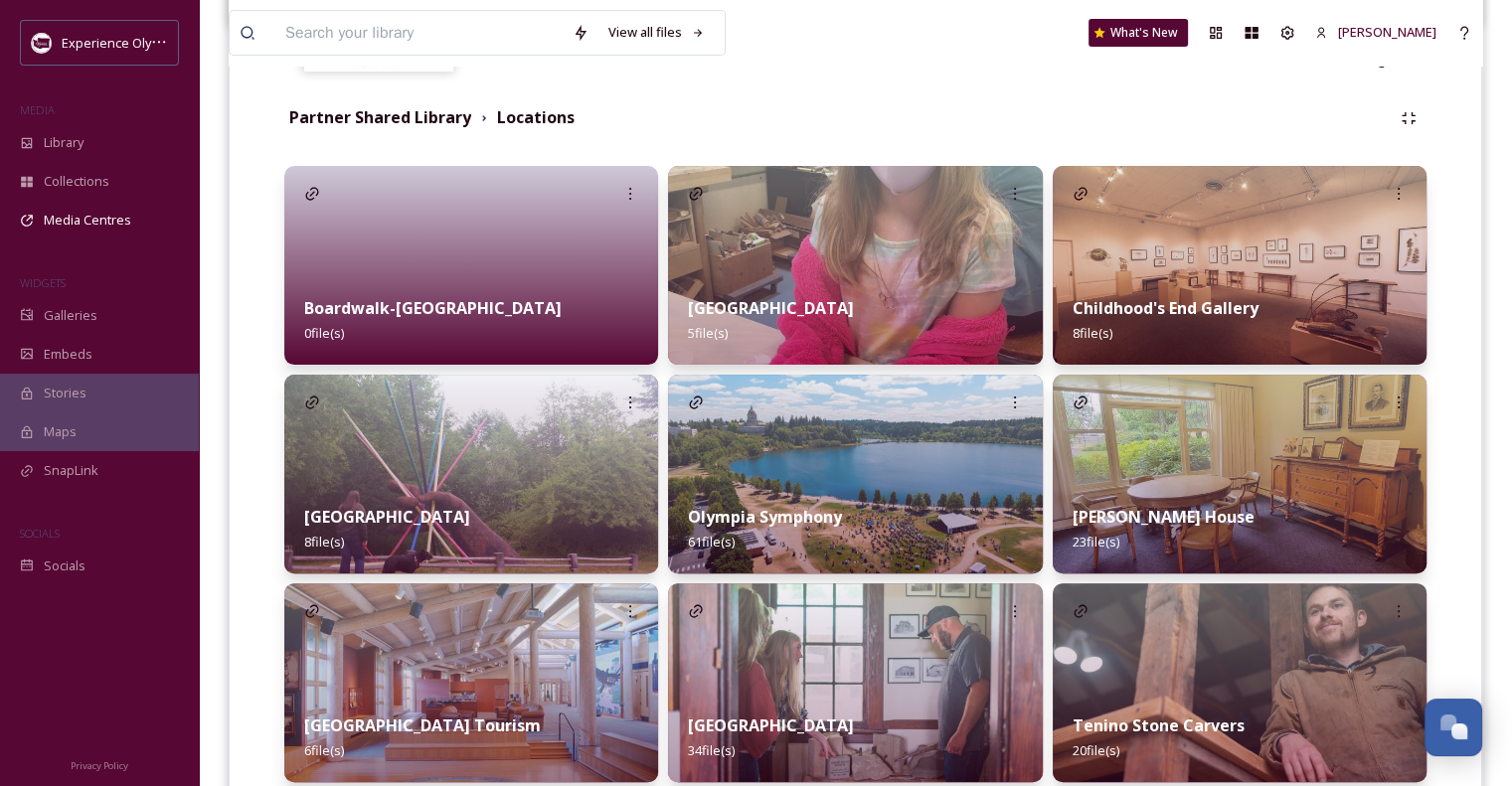 scroll, scrollTop: 317, scrollLeft: 0, axis: vertical 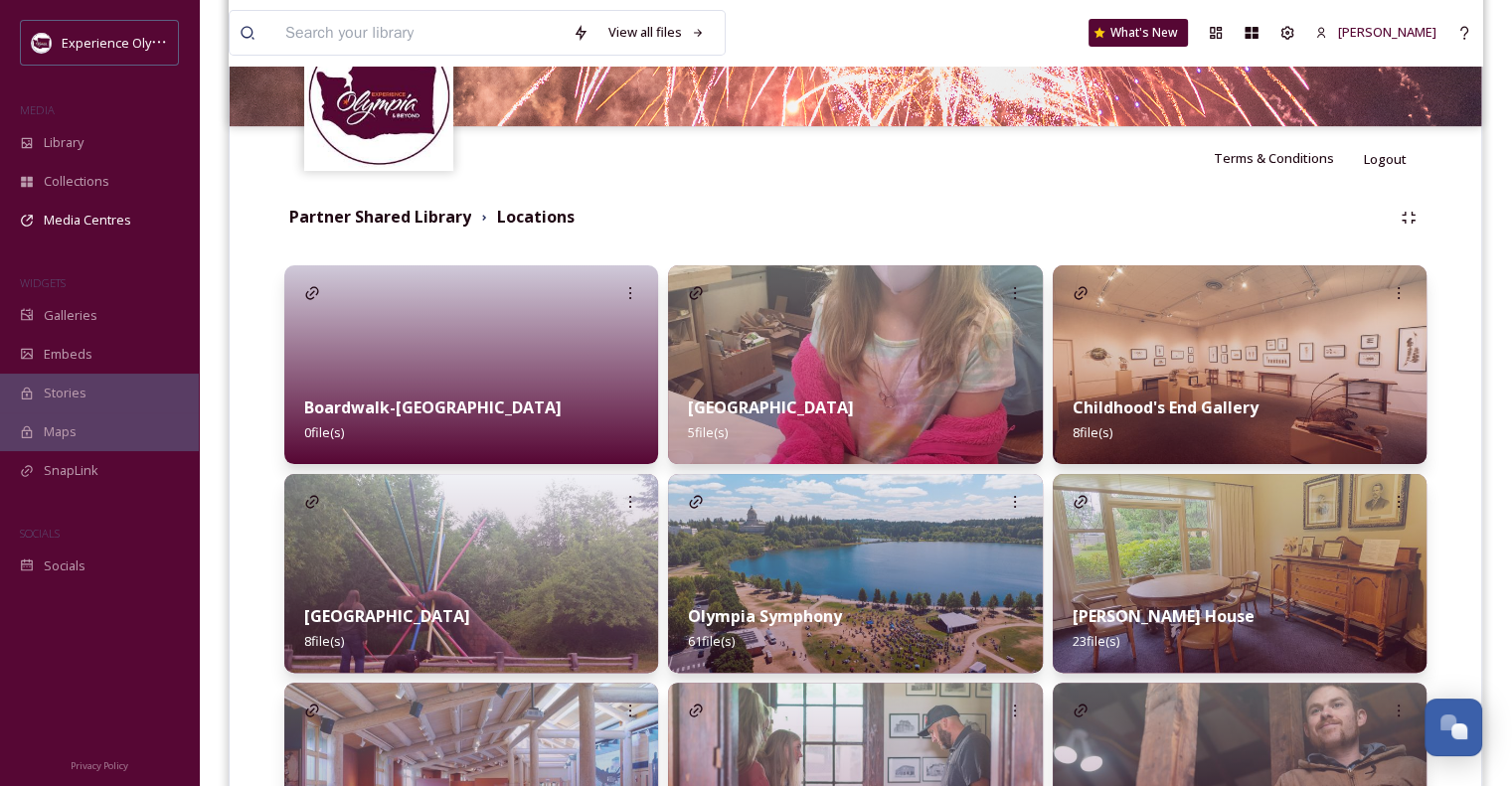 click on "Boardwalk-[GEOGRAPHIC_DATA]" at bounding box center [432, 407] 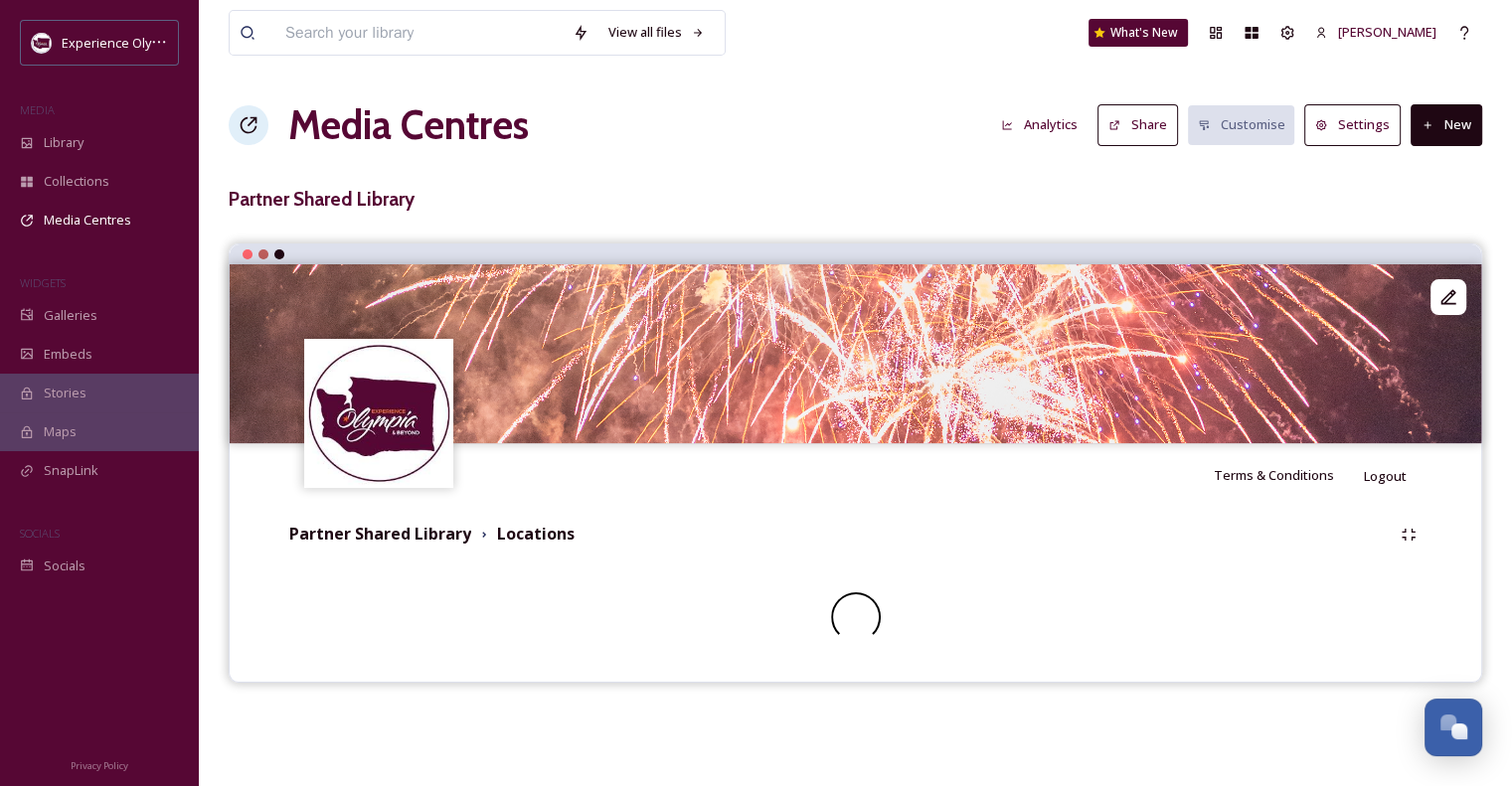 scroll, scrollTop: 0, scrollLeft: 0, axis: both 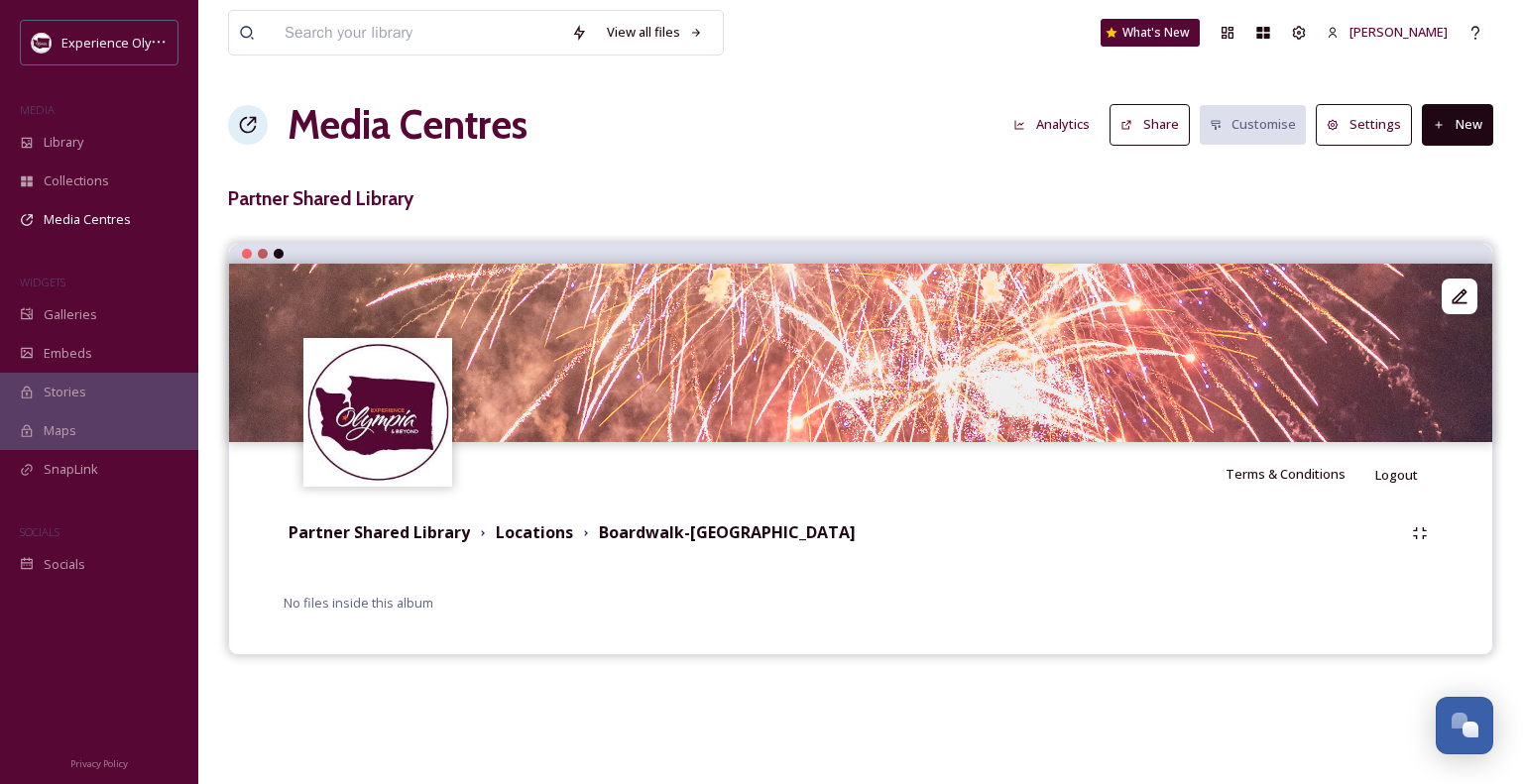 click on "New" at bounding box center (1458, 124) 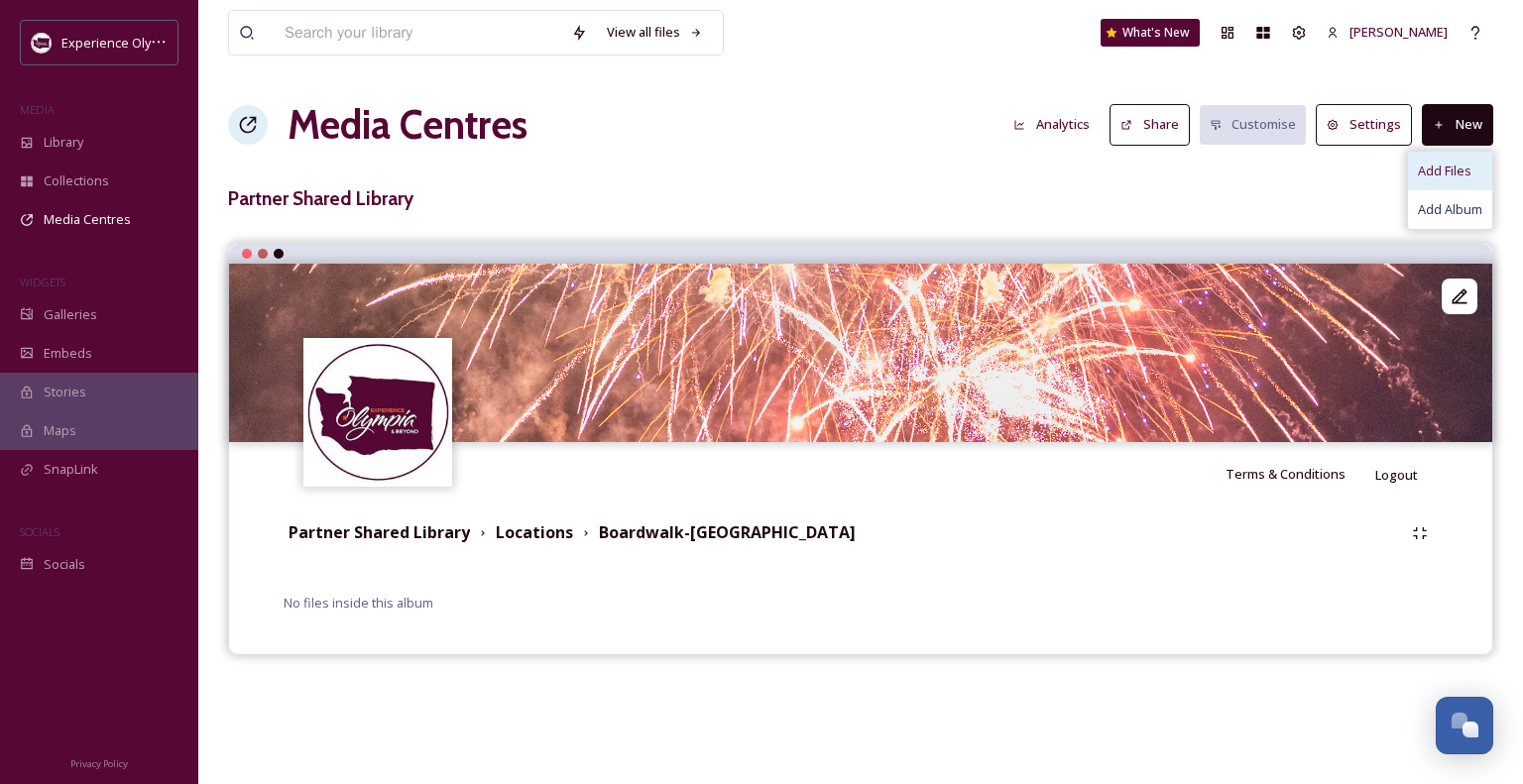 click on "Add Files" at bounding box center [1445, 170] 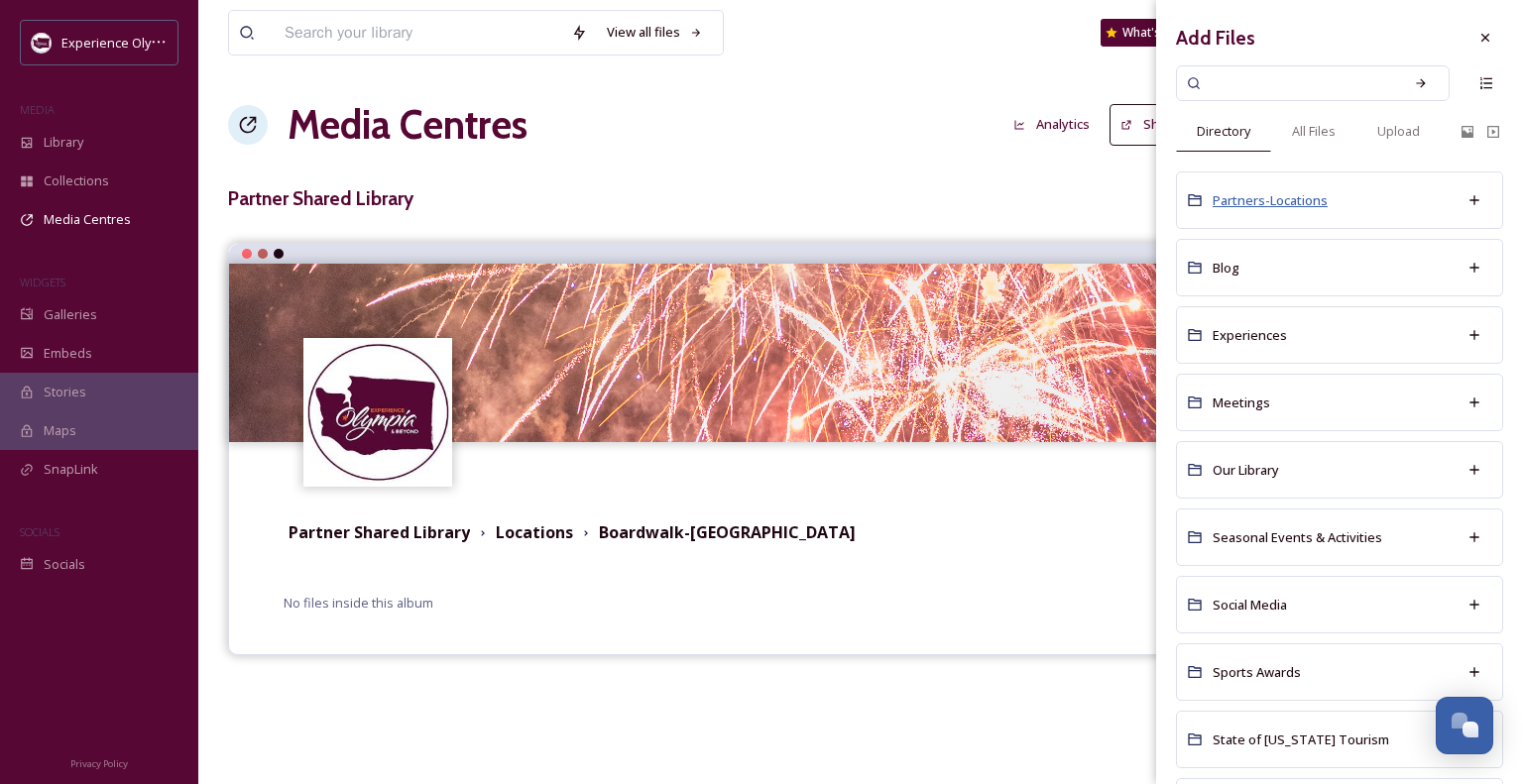 click on "Partners-Locations" at bounding box center [1270, 200] 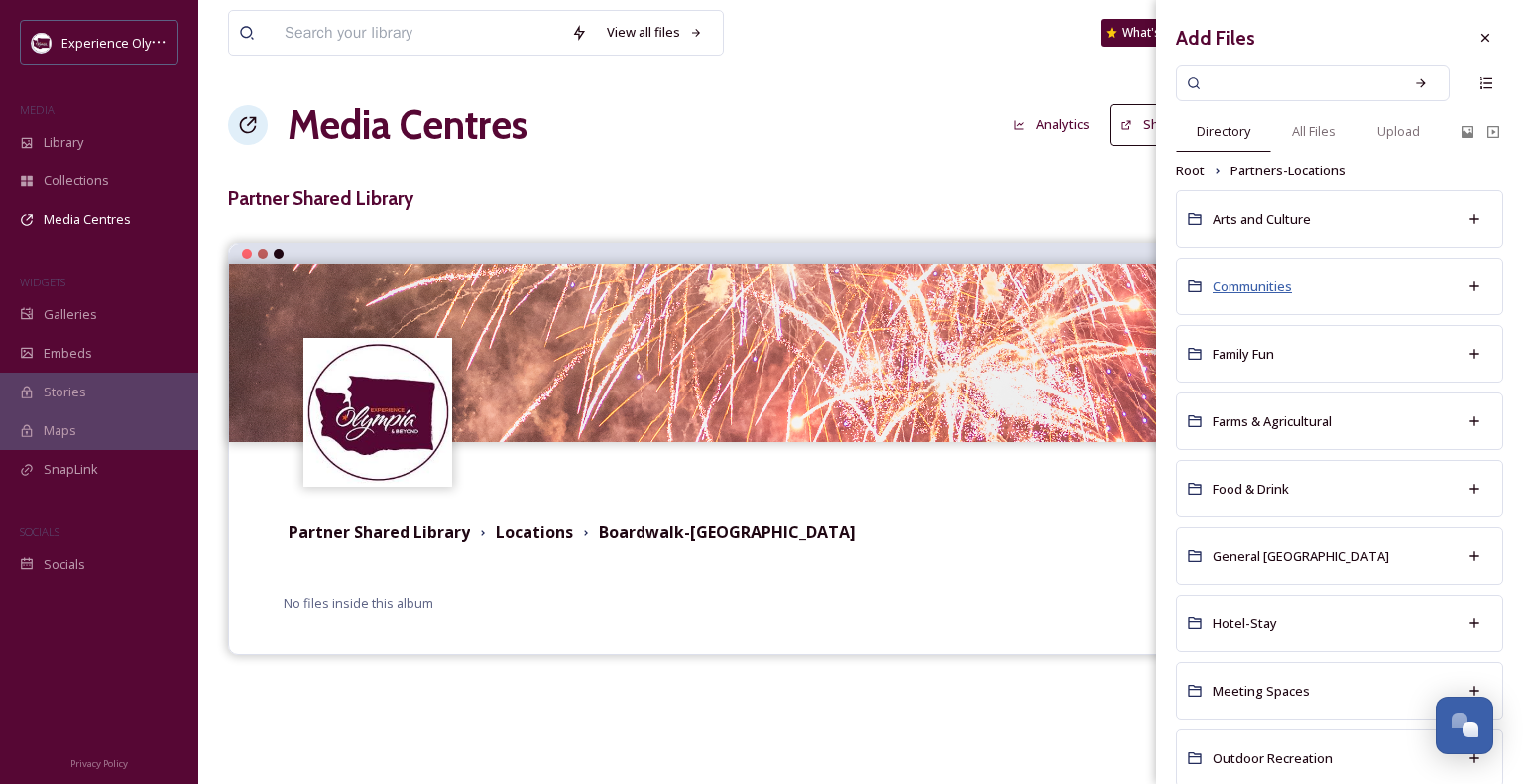 click on "Communities" at bounding box center (1252, 286) 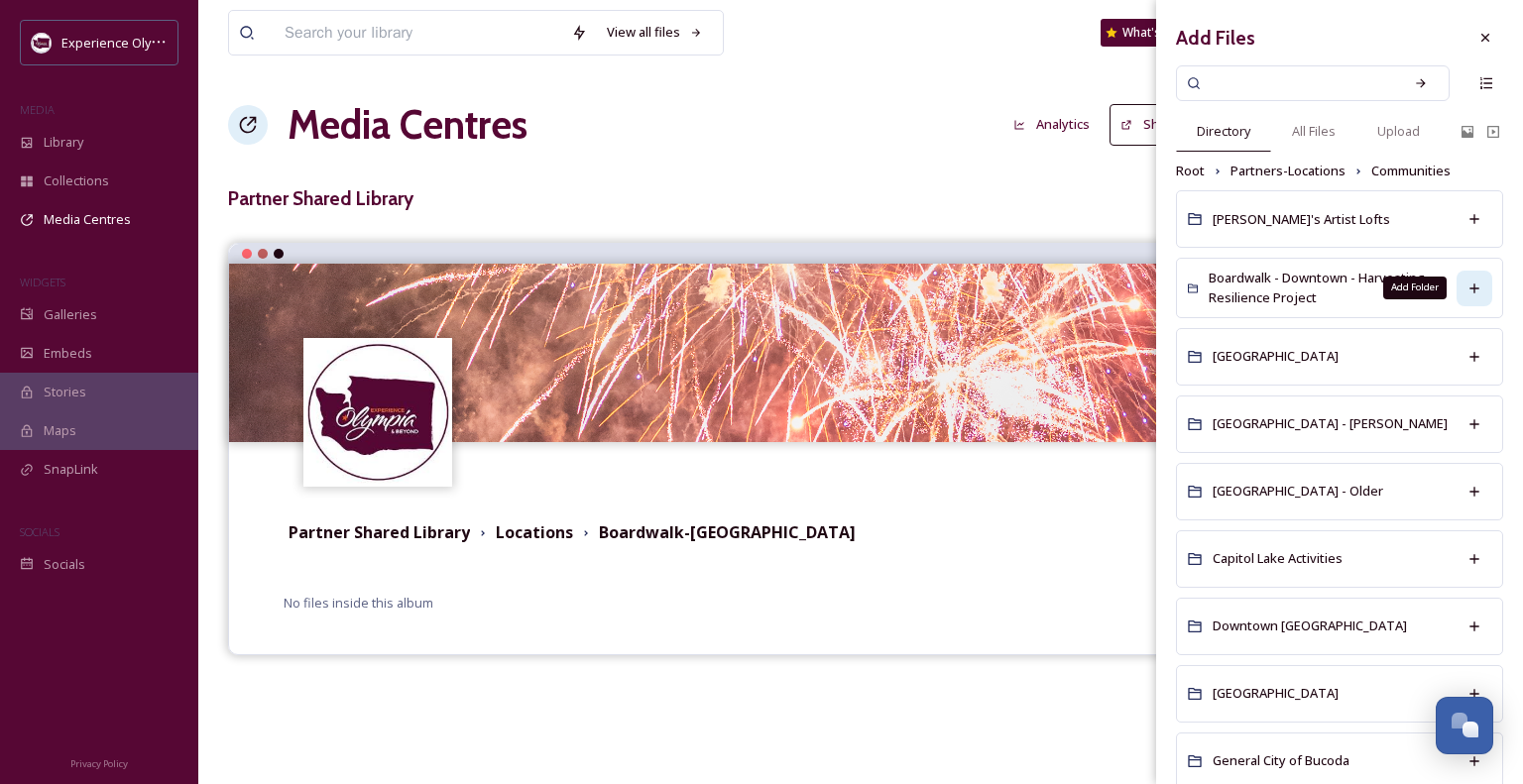 click 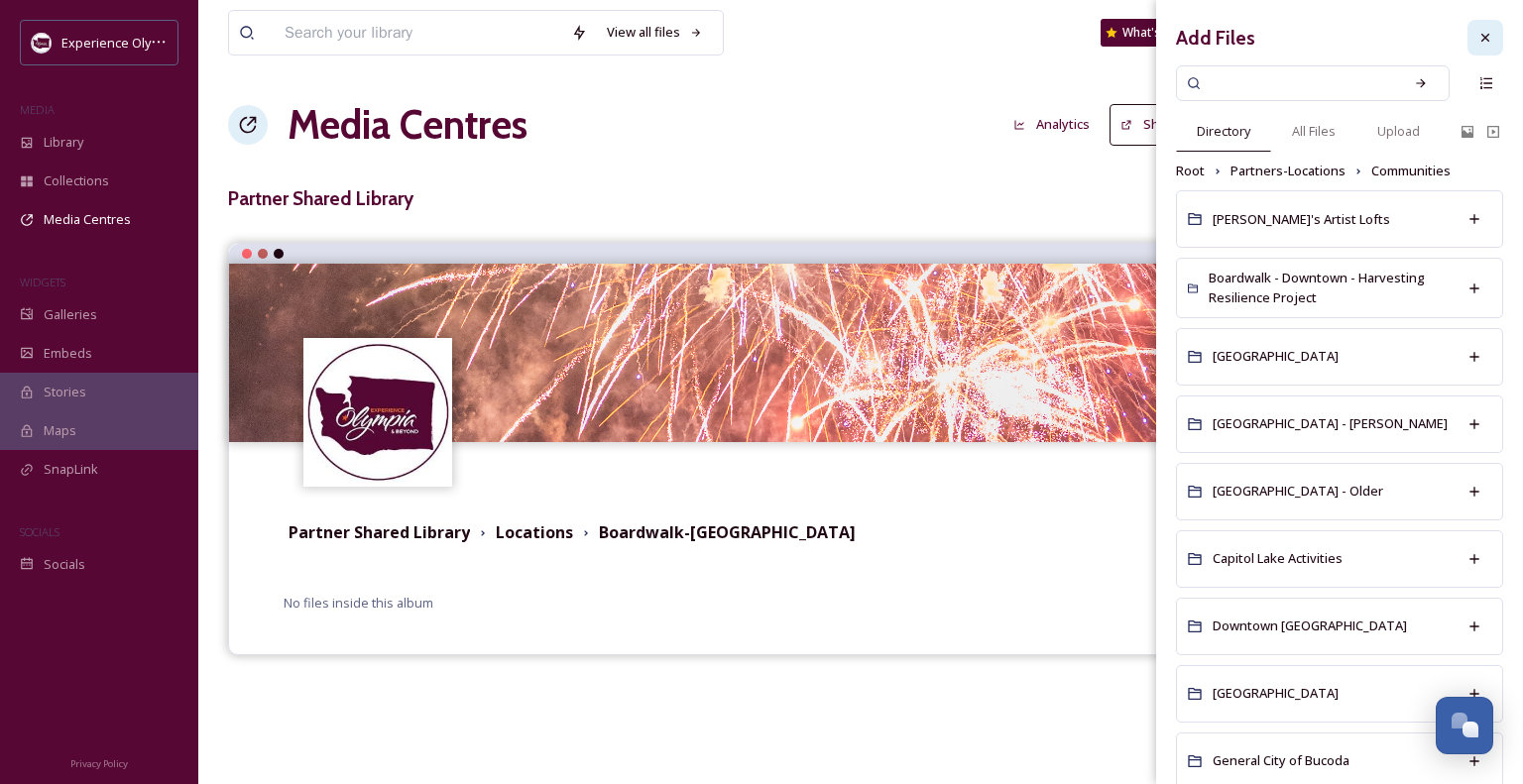 click 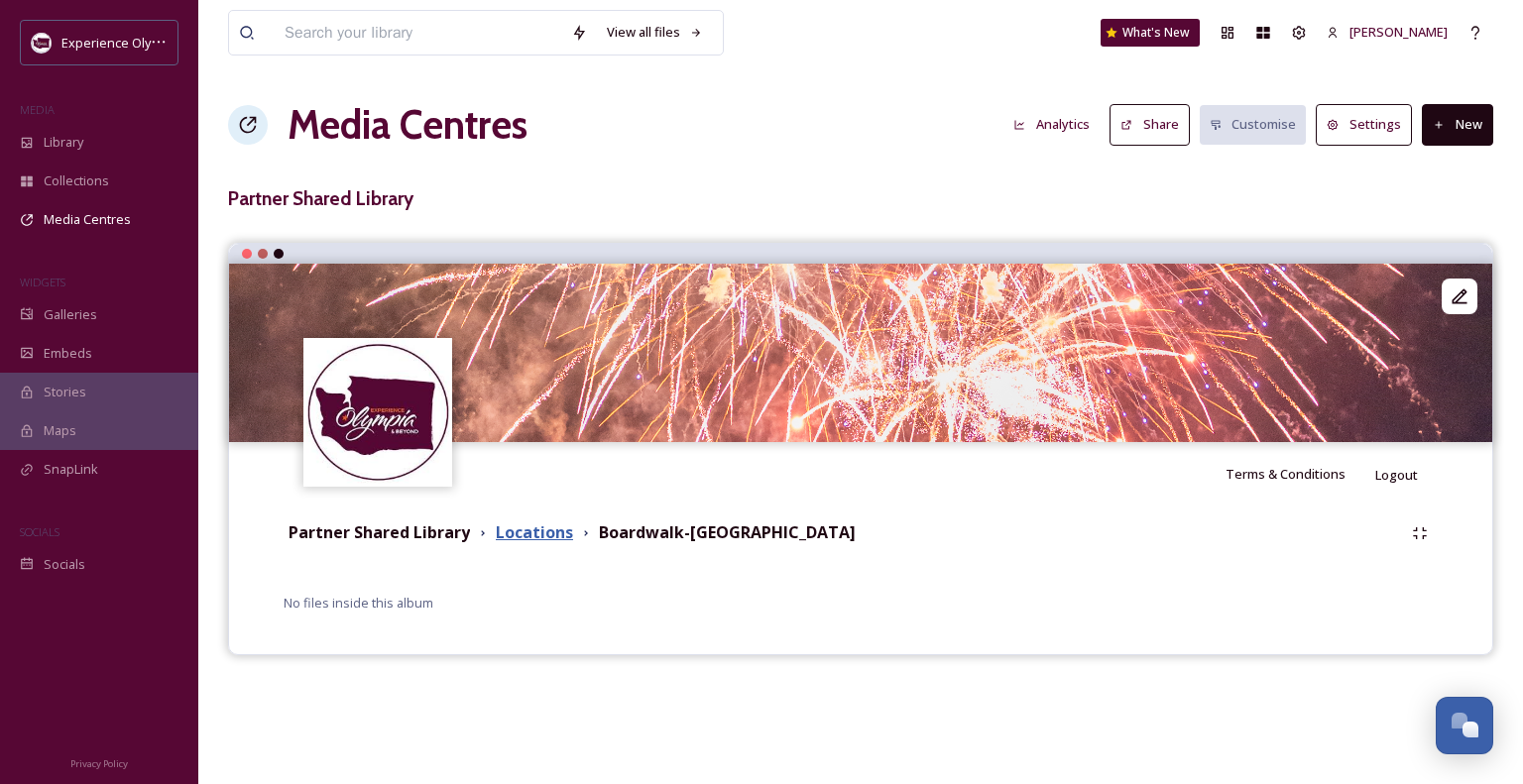 click on "Locations" at bounding box center [534, 532] 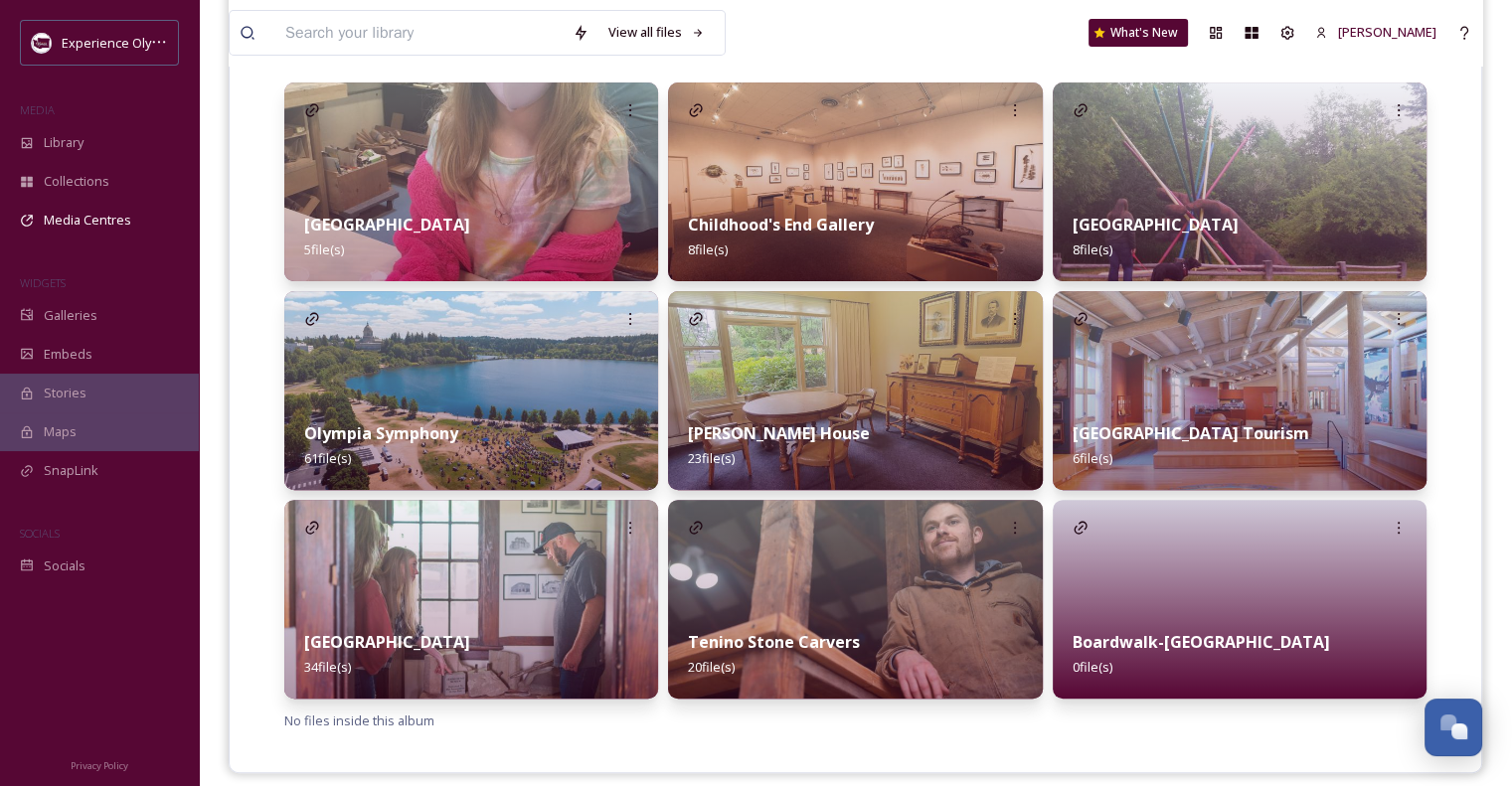 scroll, scrollTop: 516, scrollLeft: 0, axis: vertical 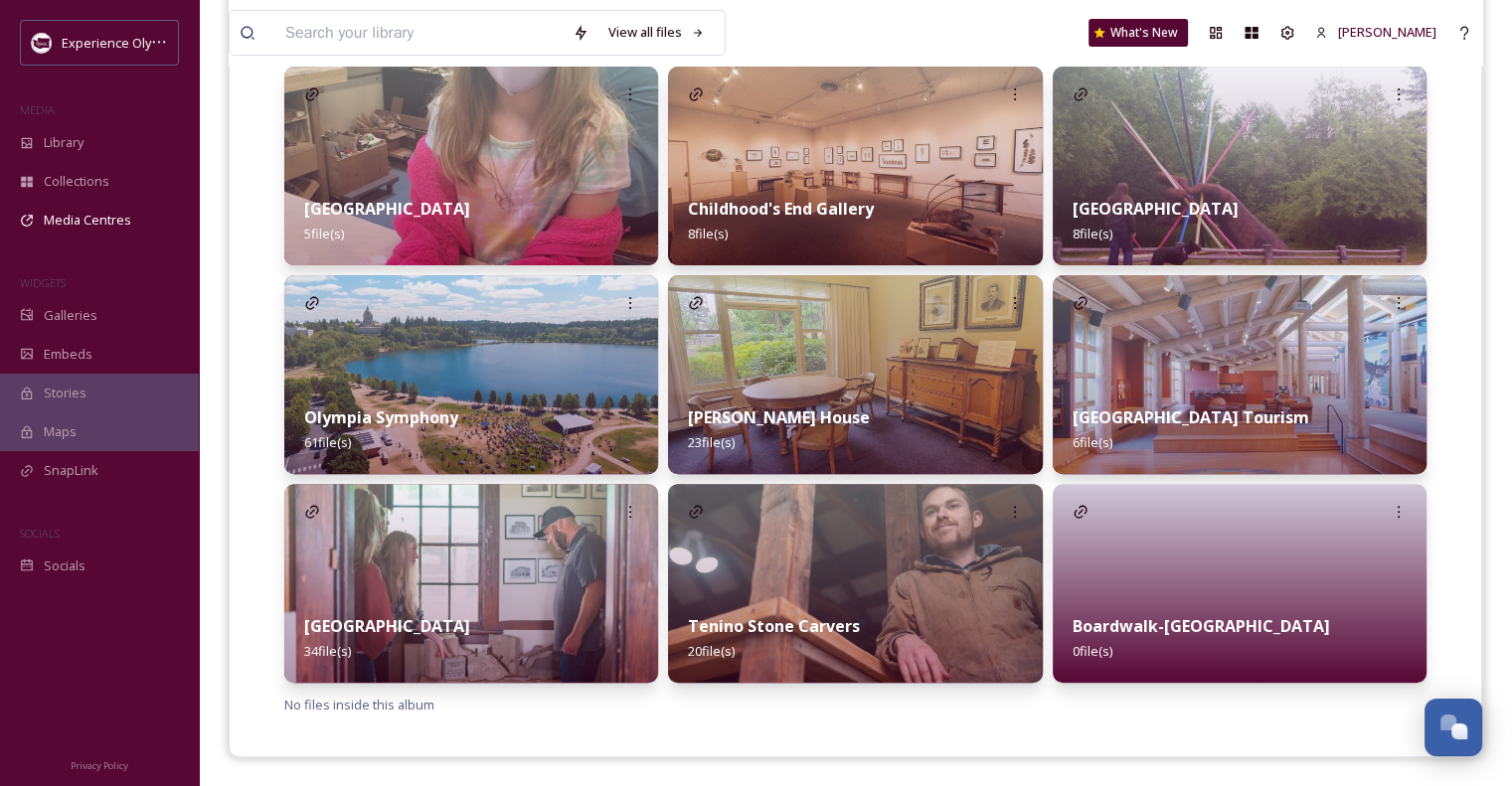 click on "Boardwalk-[GEOGRAPHIC_DATA]" at bounding box center [1201, 626] 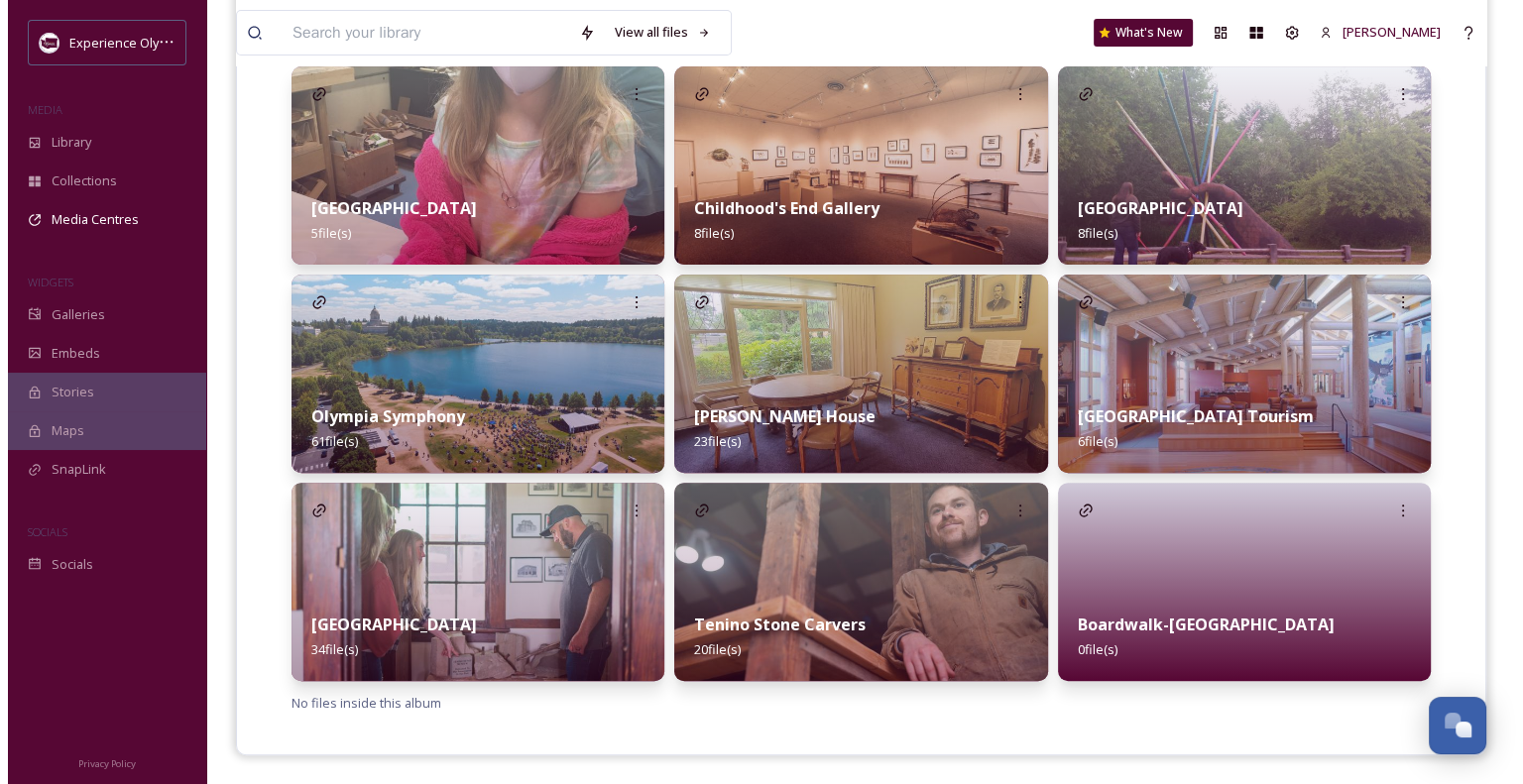 scroll, scrollTop: 0, scrollLeft: 0, axis: both 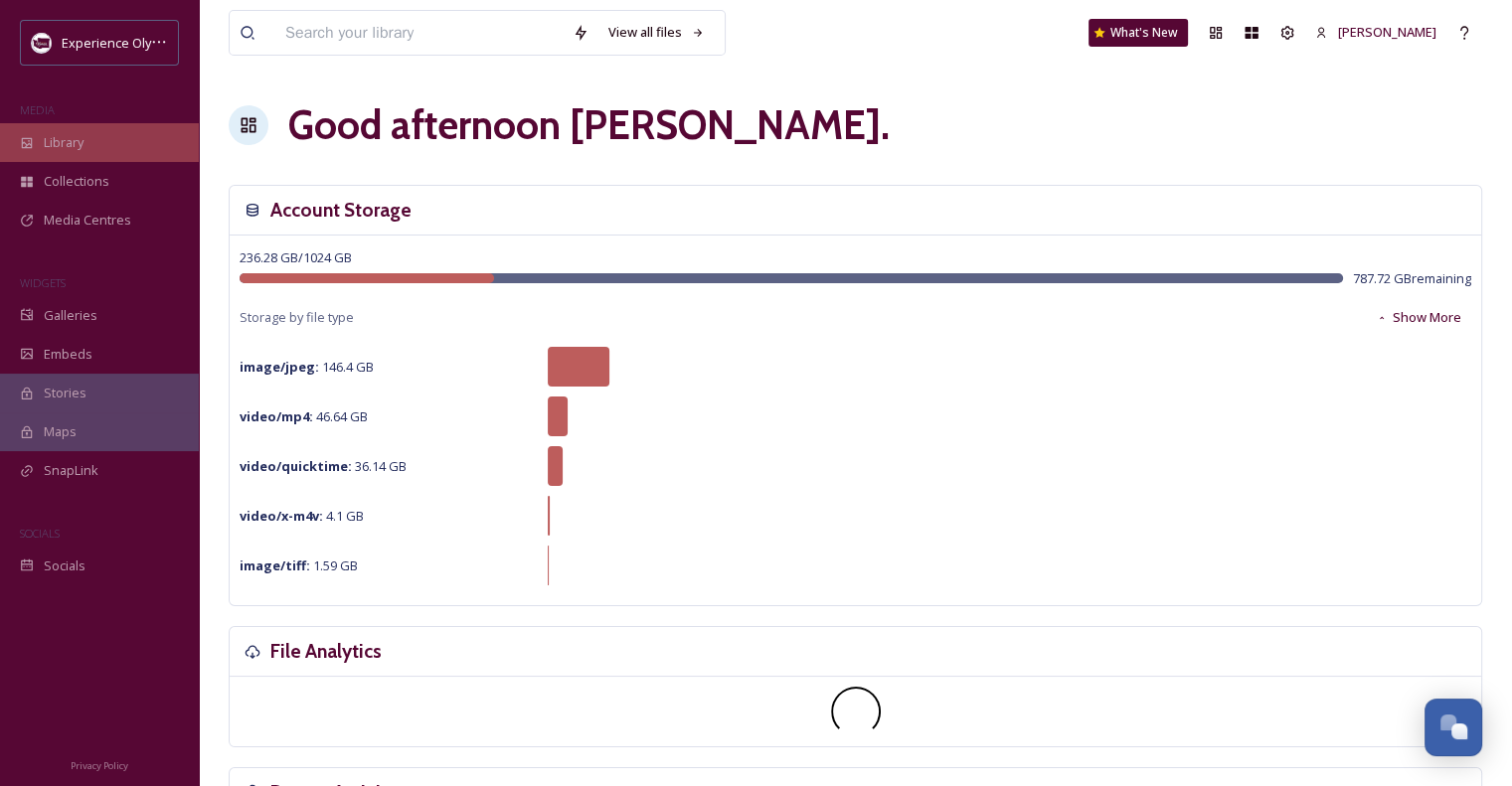 click on "Library" at bounding box center (99, 142) 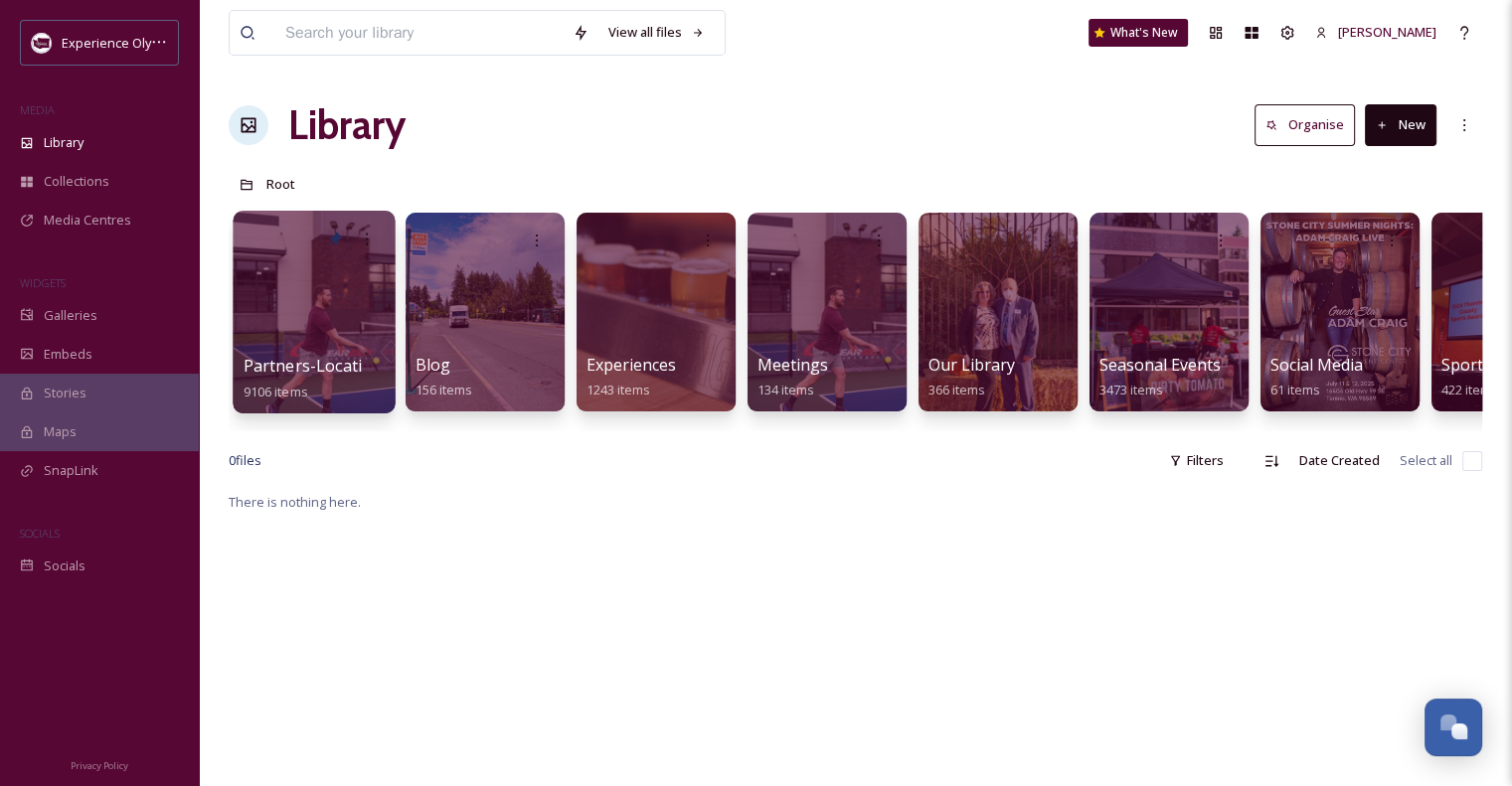 click on "Partners-Locations" at bounding box center (317, 366) 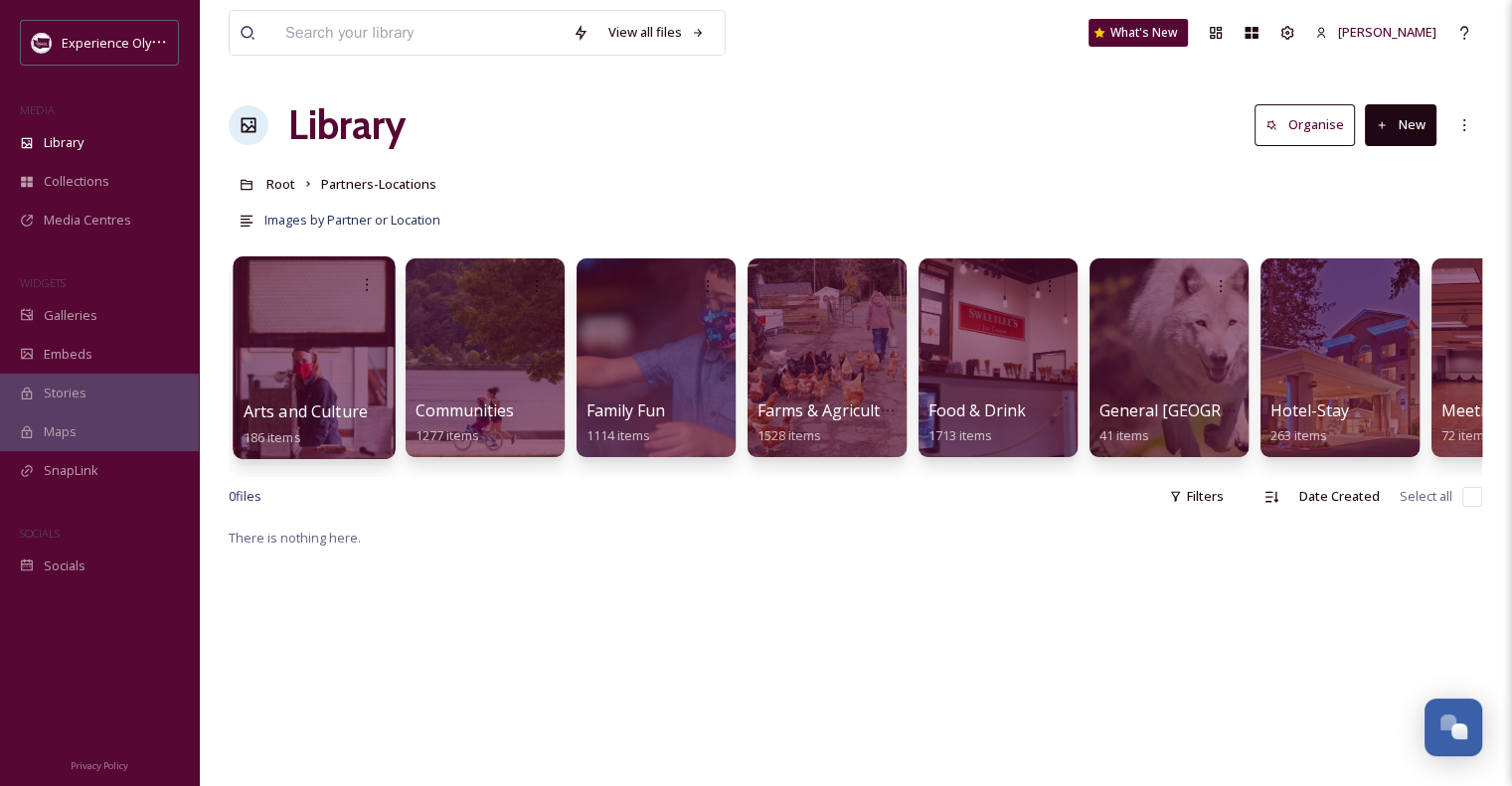 click on "Arts and Culture" at bounding box center (305, 411) 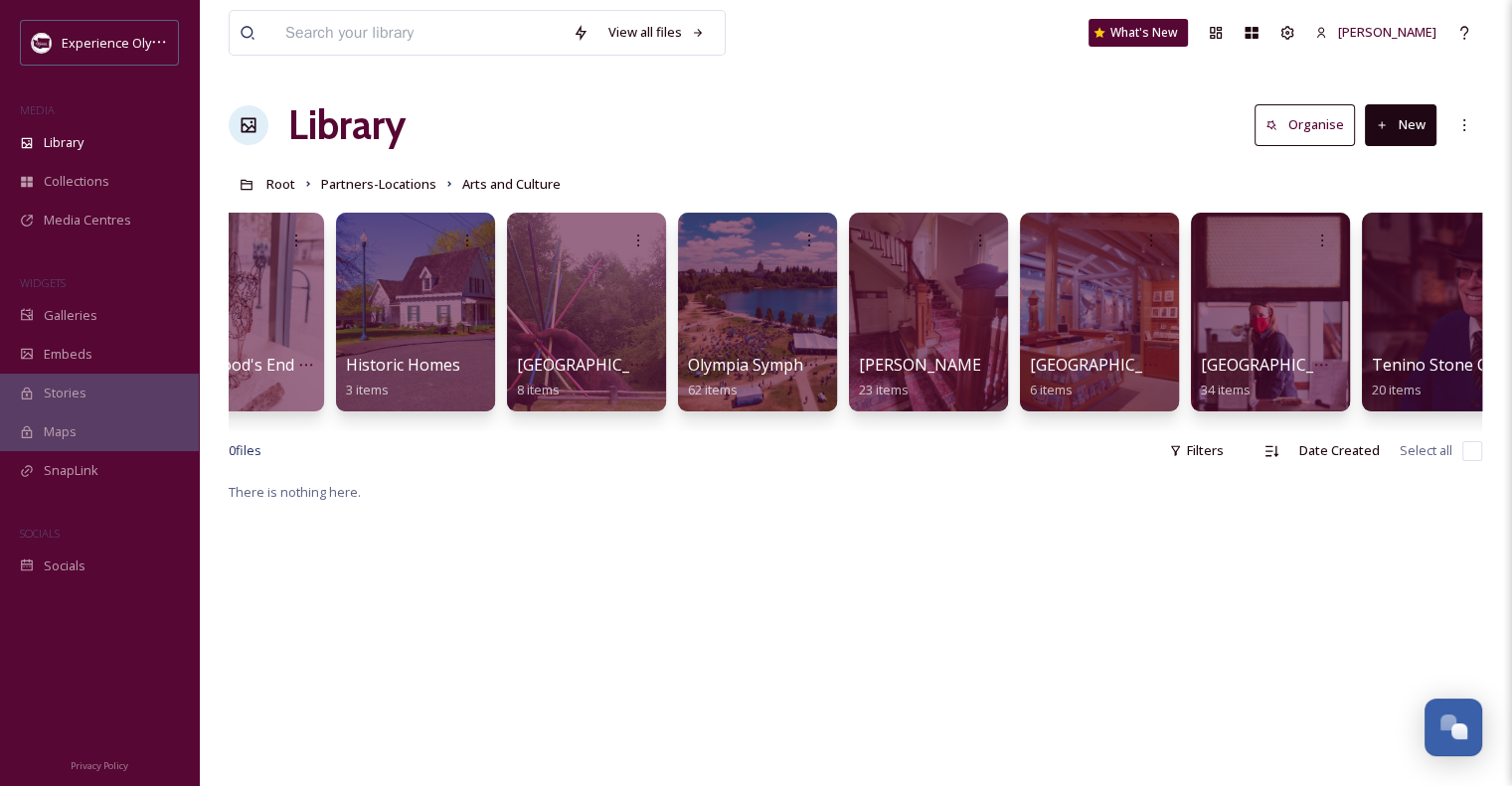 scroll, scrollTop: 0, scrollLeft: 456, axis: horizontal 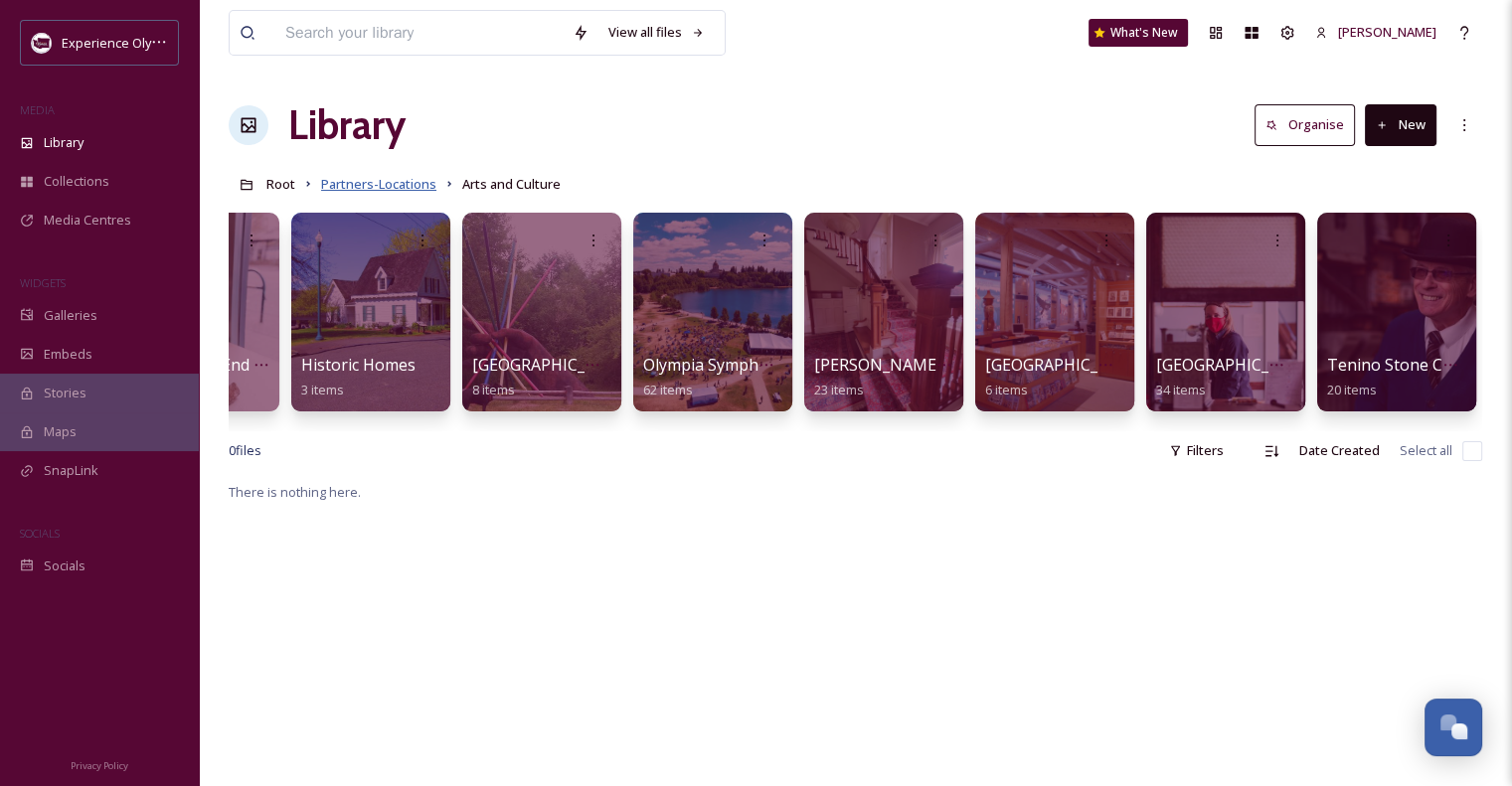 click on "Partners-Locations" at bounding box center (379, 184) 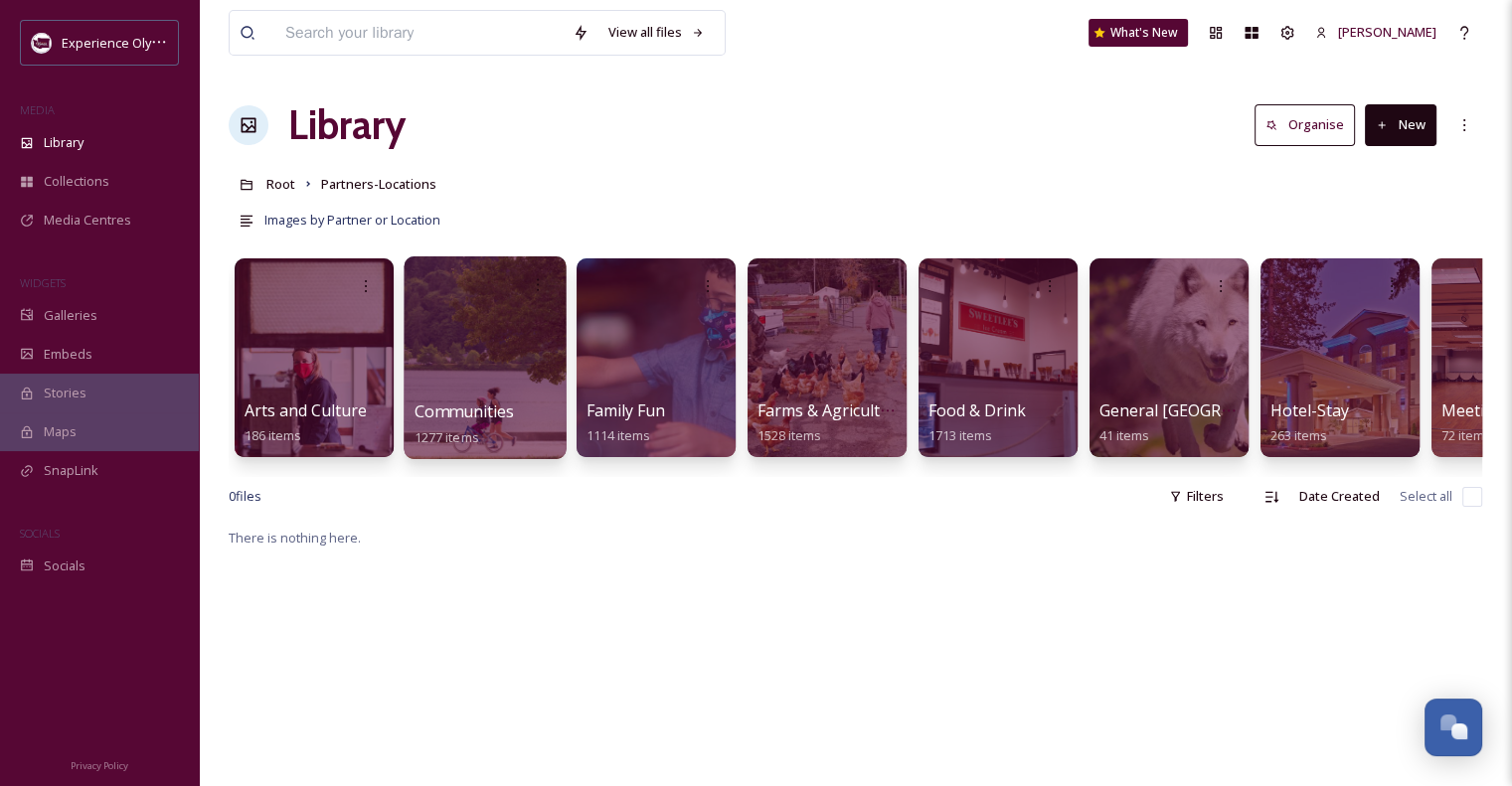 click on "Communities" at bounding box center [464, 411] 